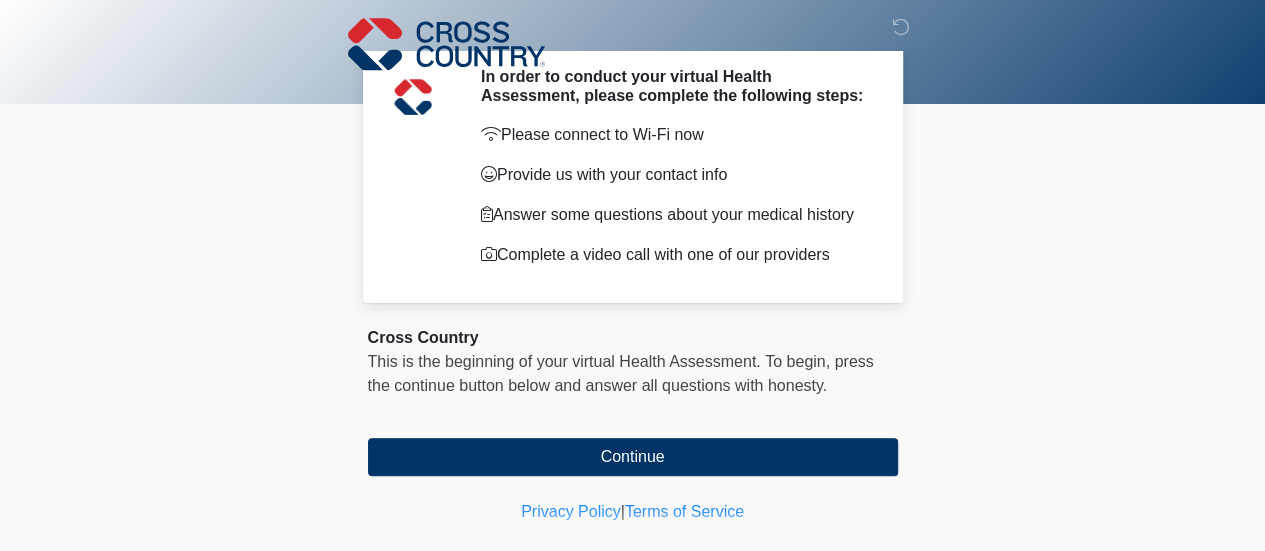 scroll, scrollTop: 102, scrollLeft: 0, axis: vertical 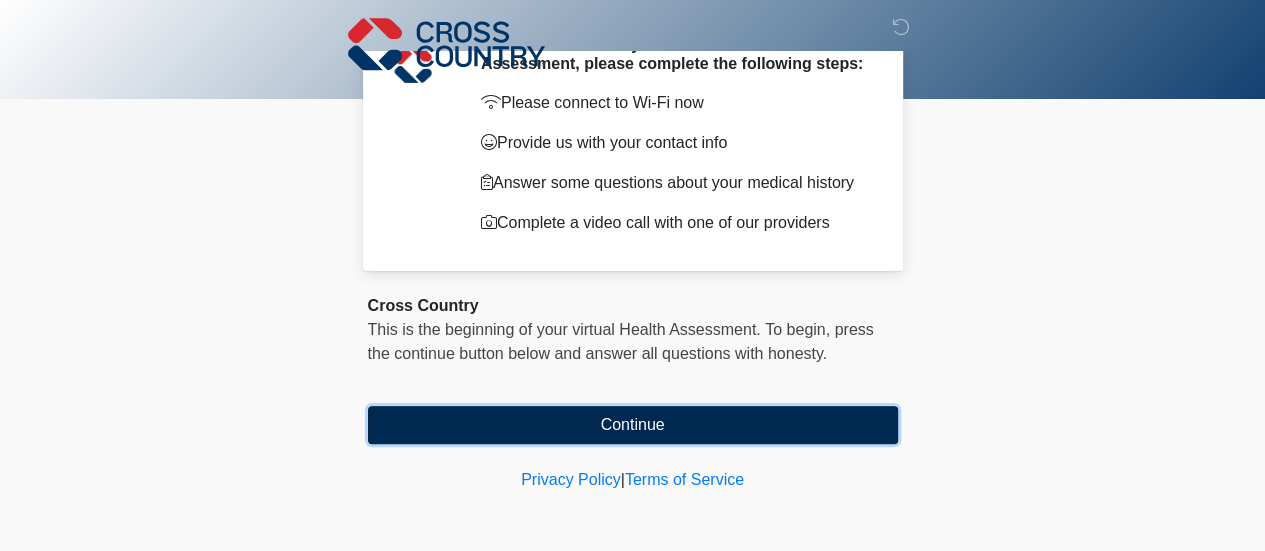 click on "Continue" at bounding box center (633, 425) 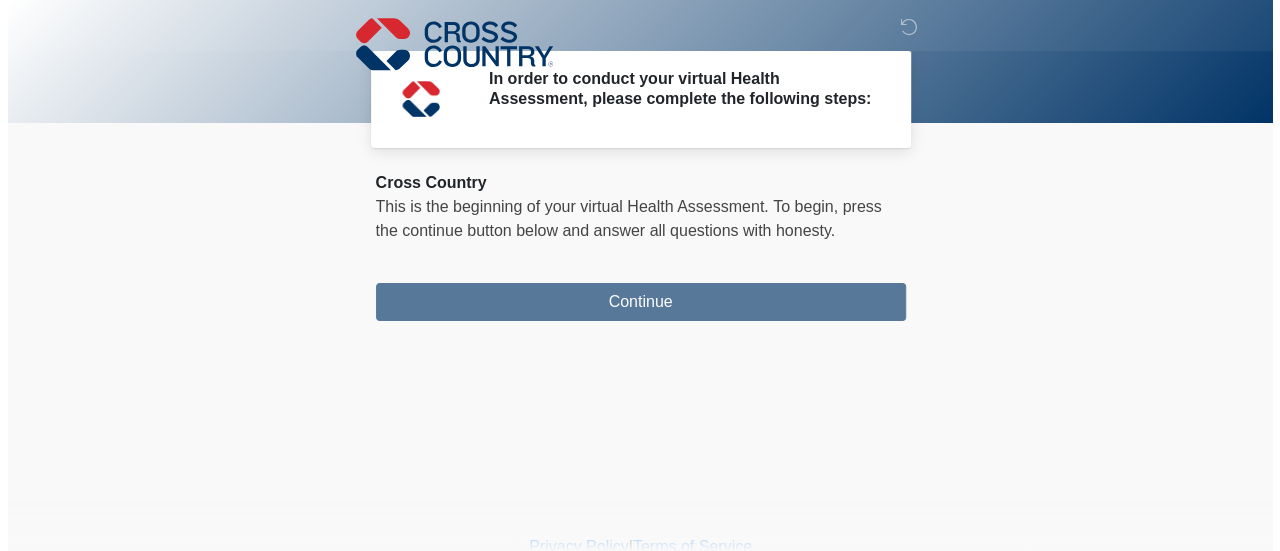 scroll, scrollTop: 0, scrollLeft: 0, axis: both 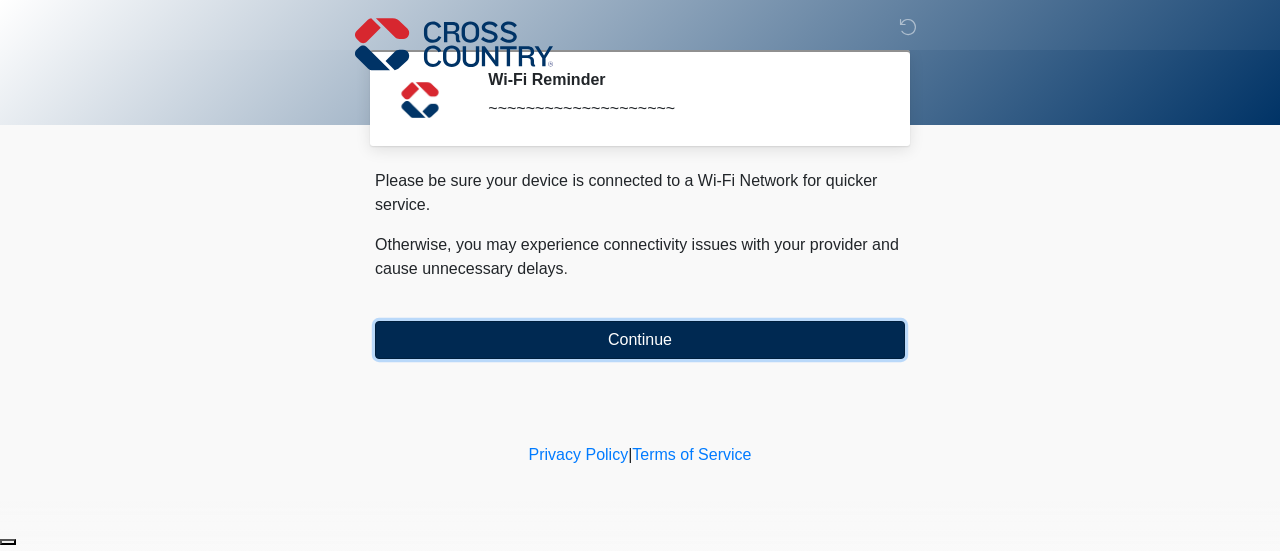 click on "Continue" at bounding box center [640, 340] 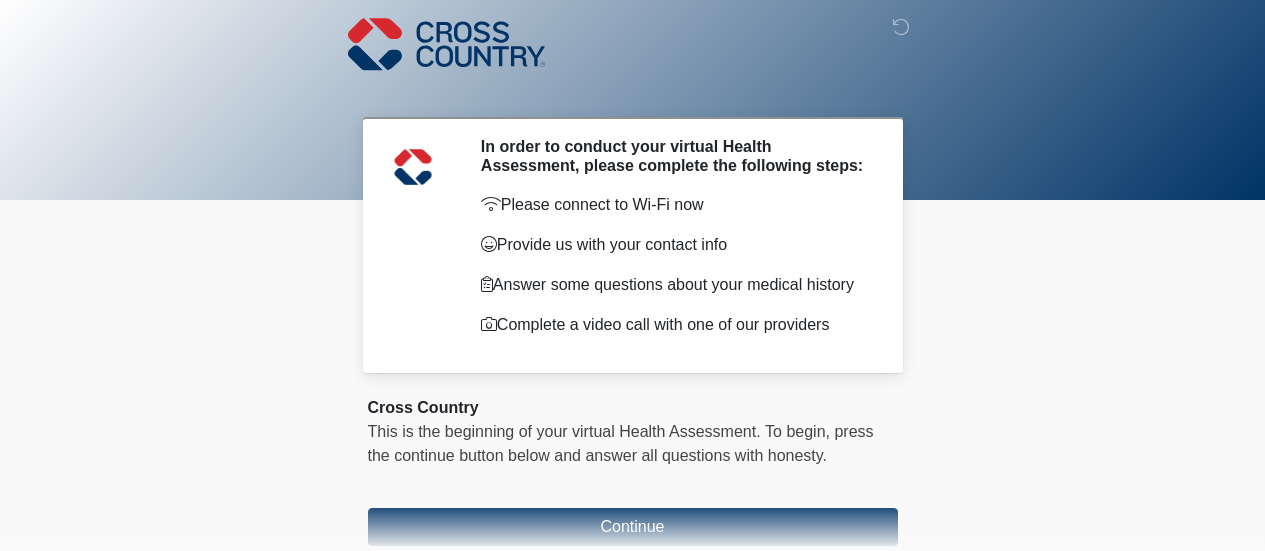 scroll, scrollTop: 0, scrollLeft: 0, axis: both 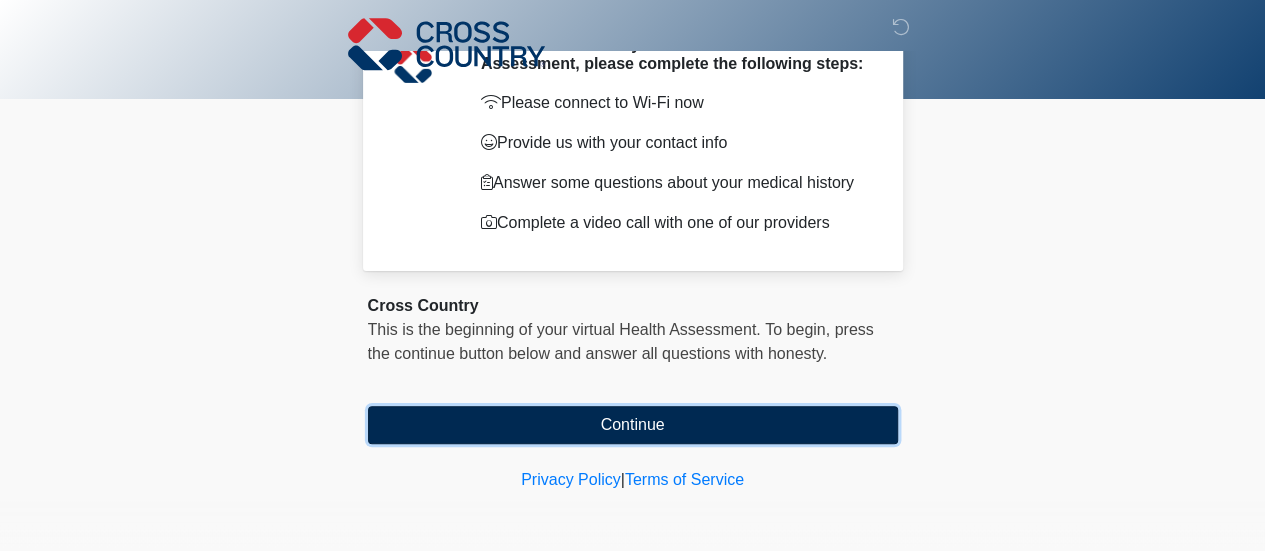 click on "Continue" at bounding box center [633, 425] 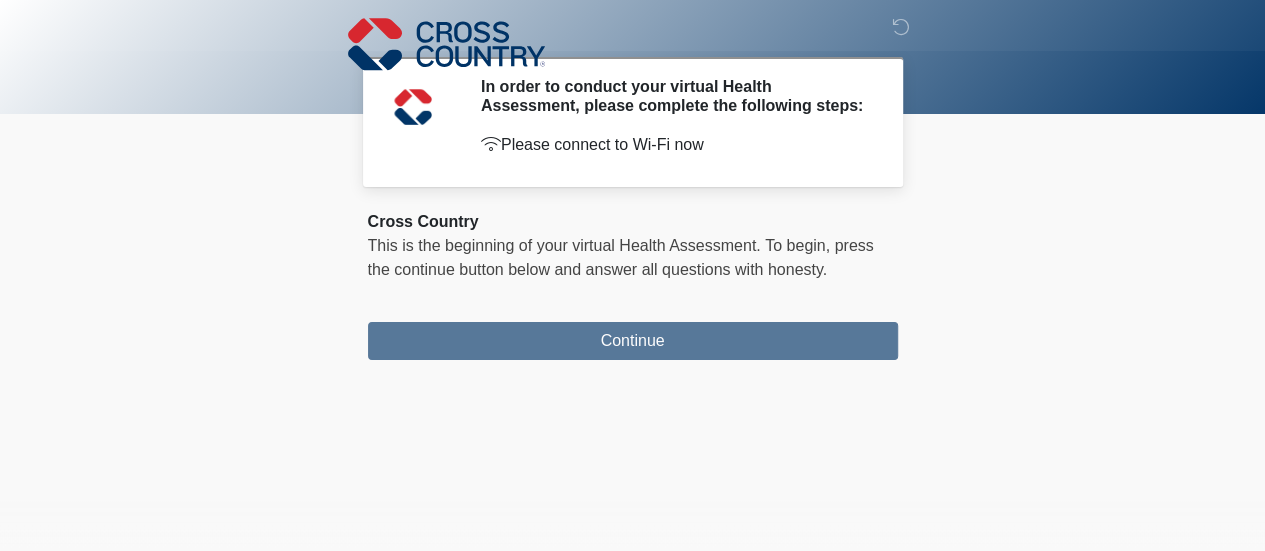 scroll, scrollTop: 0, scrollLeft: 0, axis: both 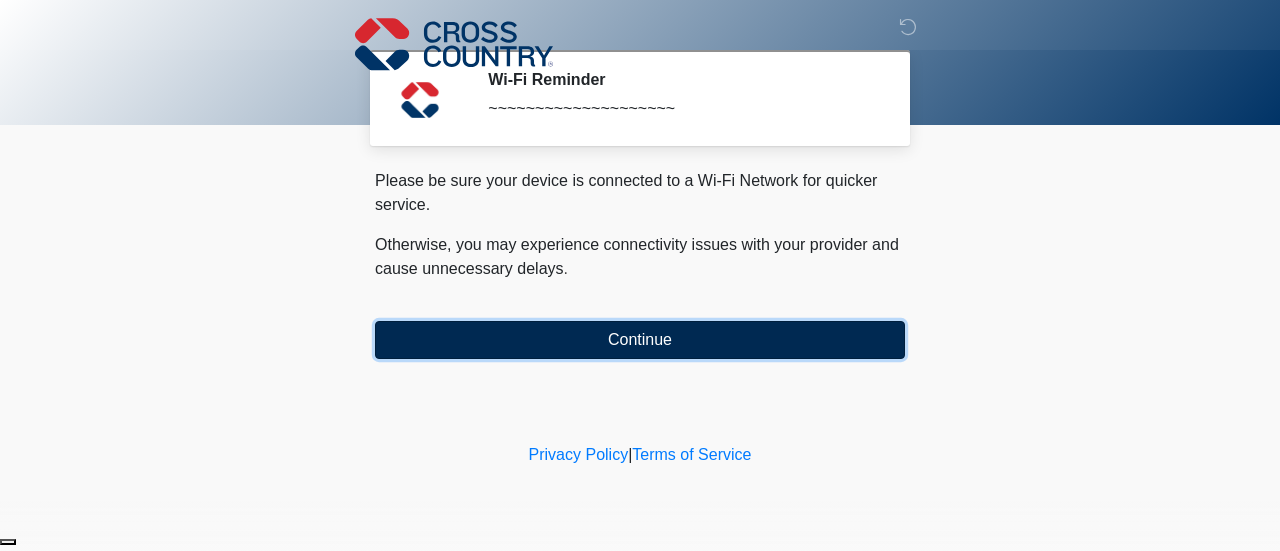 click on "Continue" at bounding box center [640, 340] 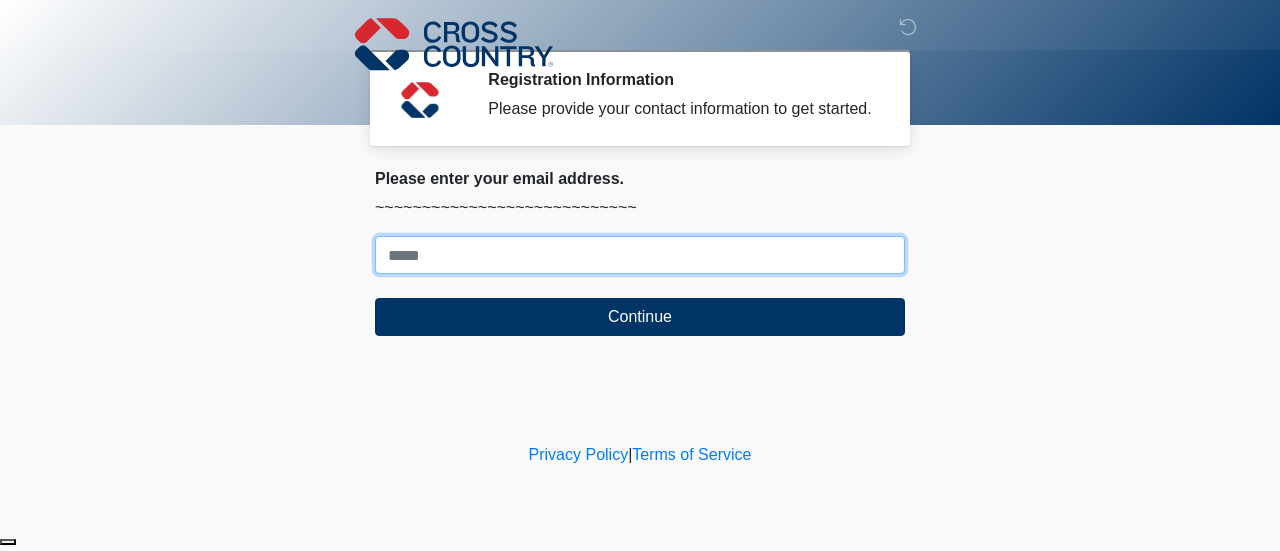 click on "Where should we email your response?" at bounding box center (640, 255) 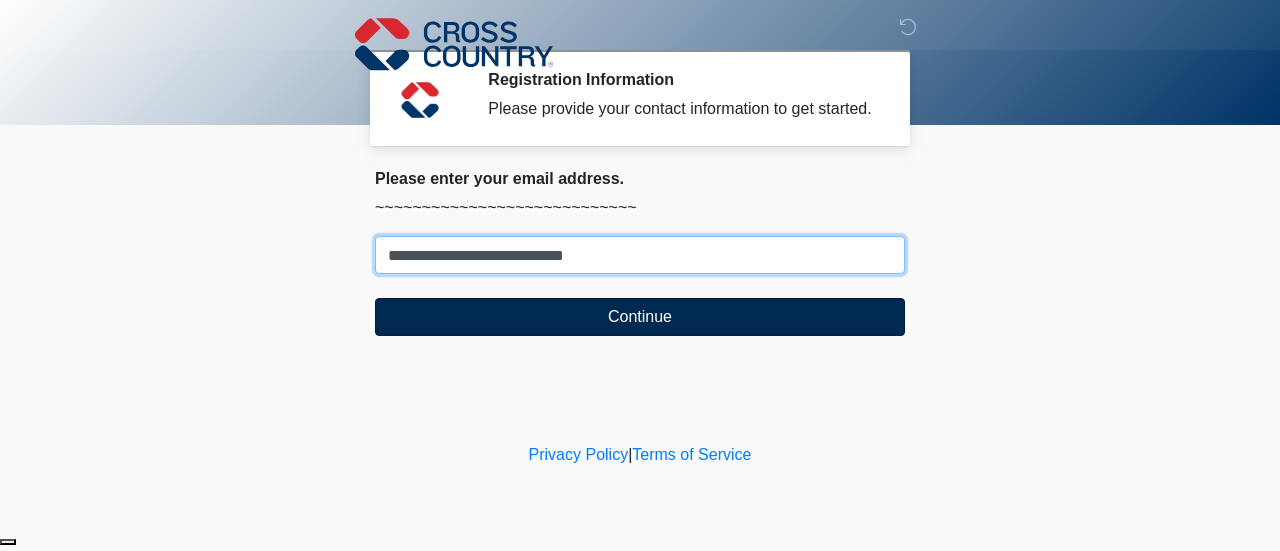 type on "**********" 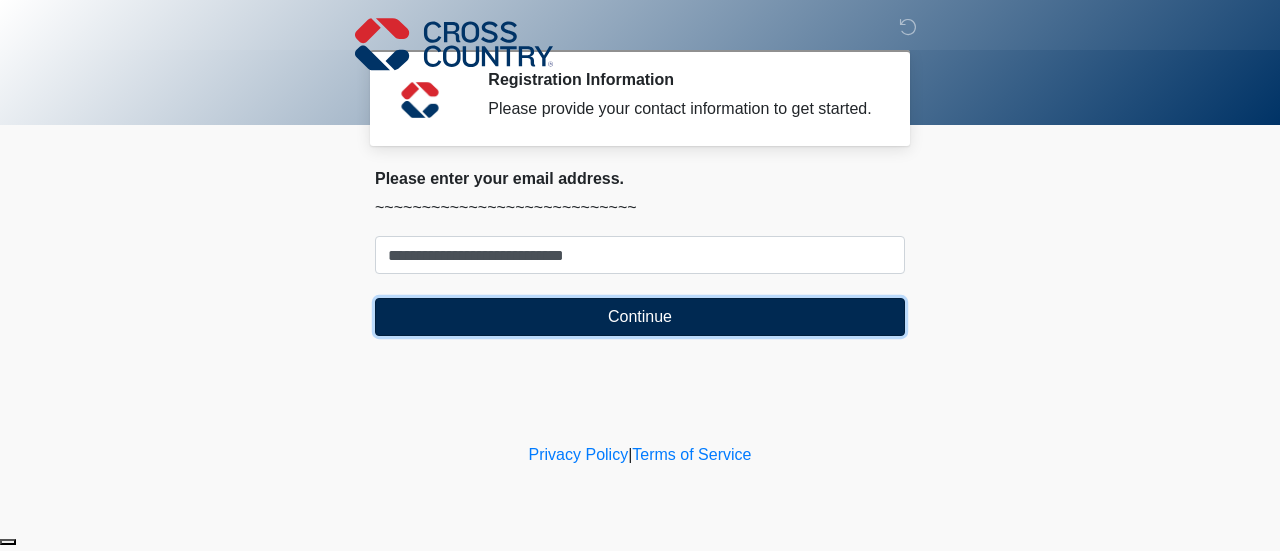 click on "Continue" at bounding box center [640, 317] 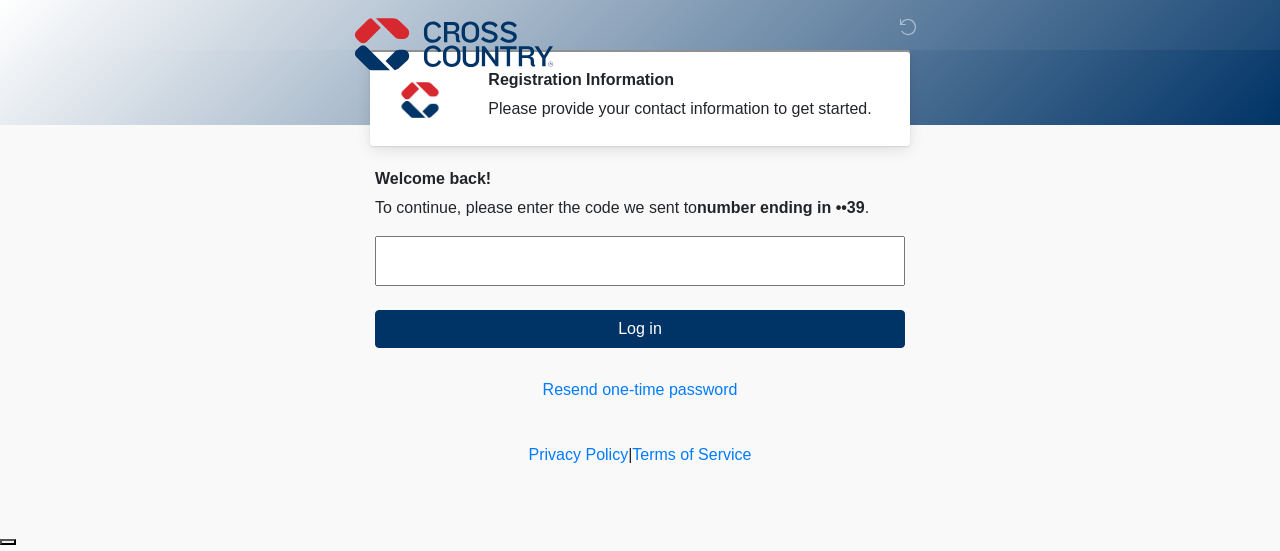 click at bounding box center (640, 261) 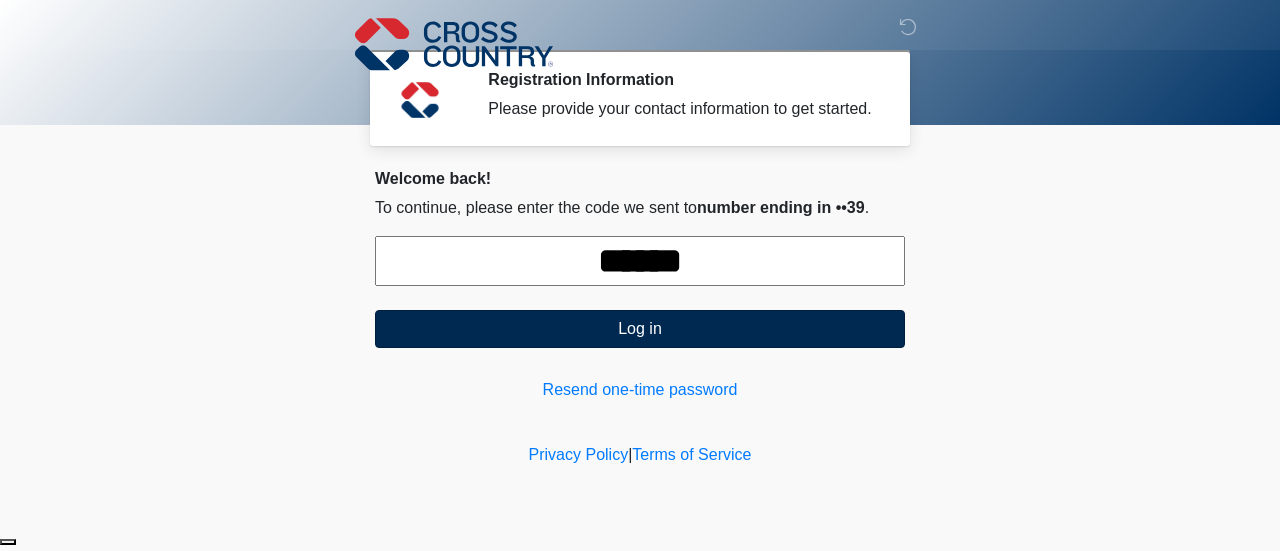 type on "******" 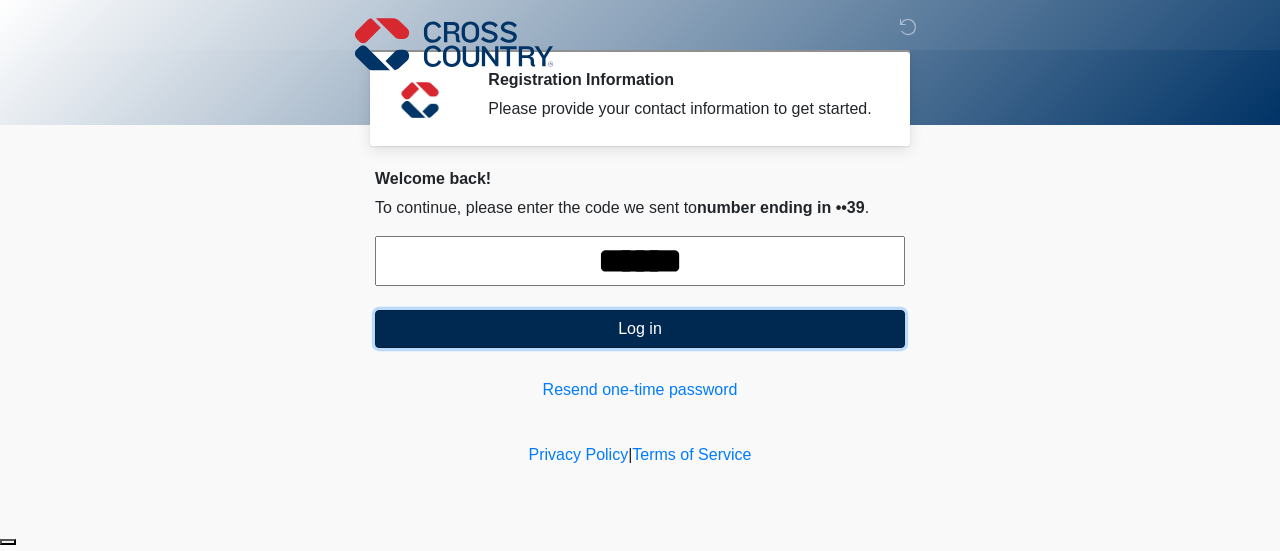 click on "Log in" at bounding box center (640, 329) 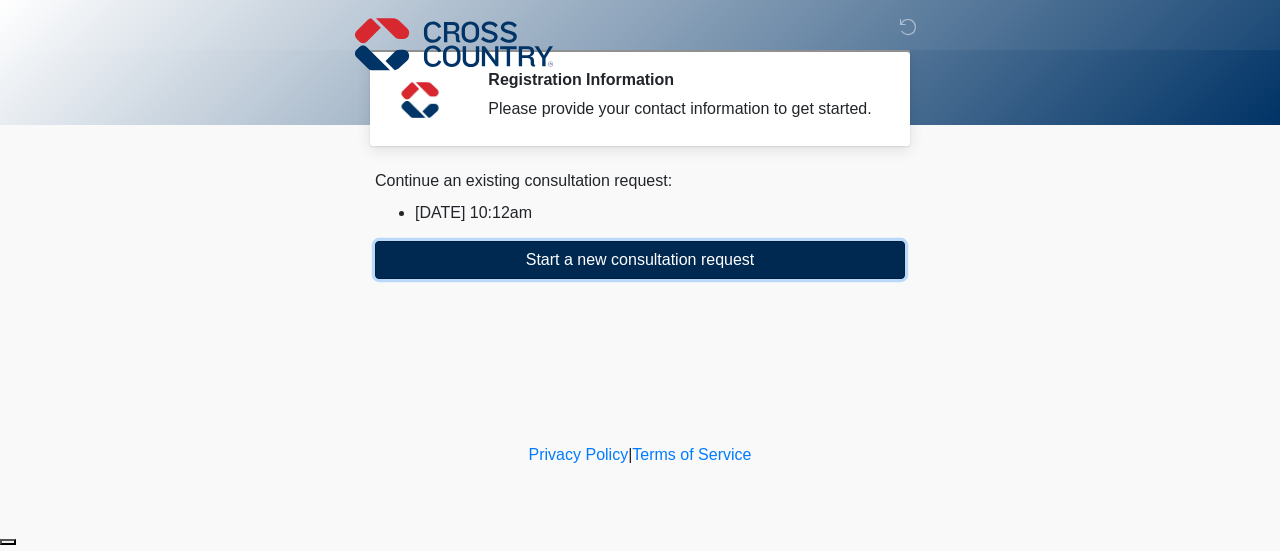 click on "Start a new consultation request" at bounding box center (640, 260) 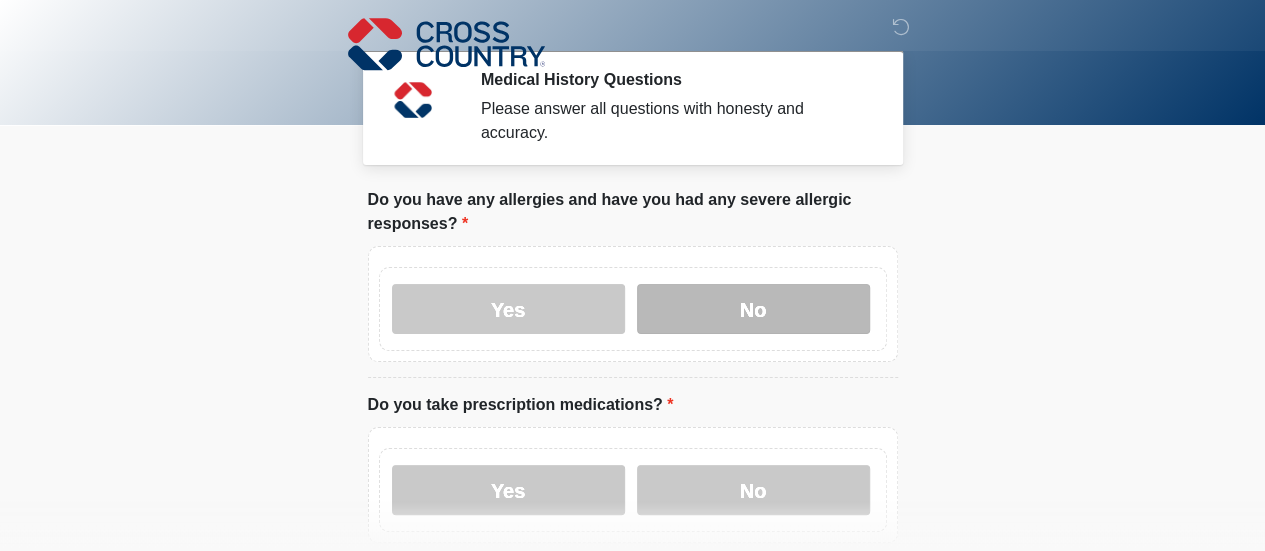 click on "No" at bounding box center (753, 309) 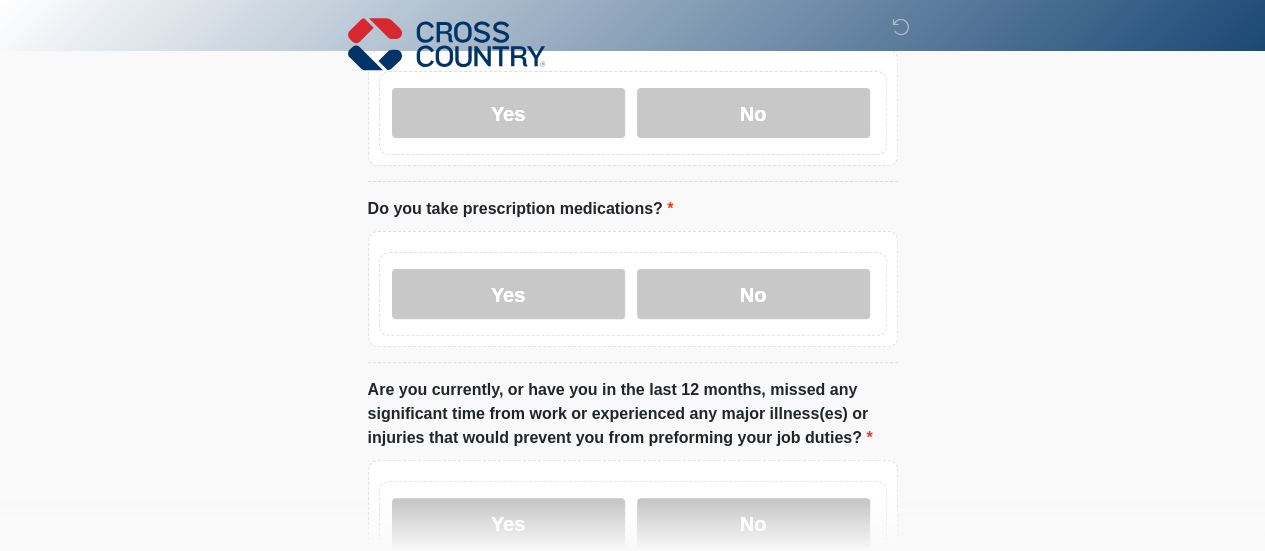 scroll, scrollTop: 200, scrollLeft: 0, axis: vertical 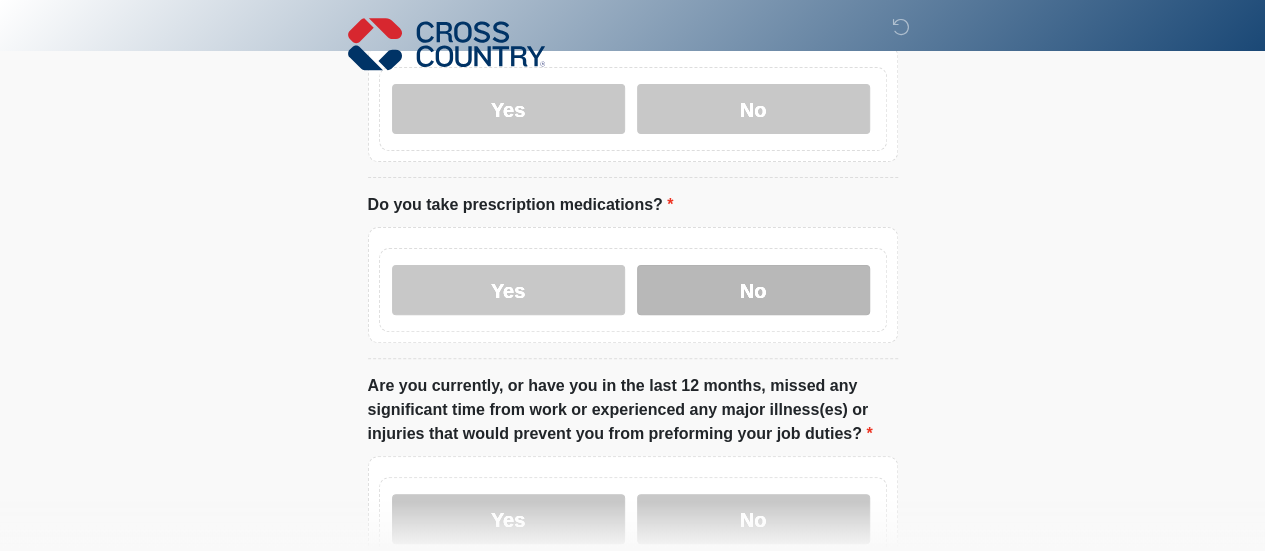 click on "No" at bounding box center (753, 290) 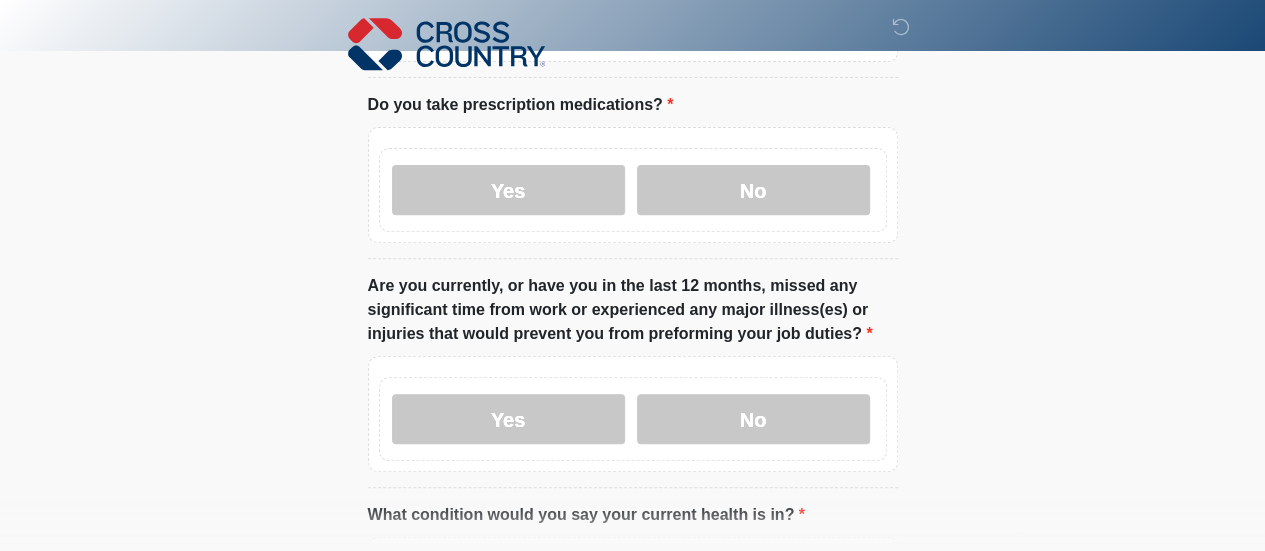 scroll, scrollTop: 400, scrollLeft: 0, axis: vertical 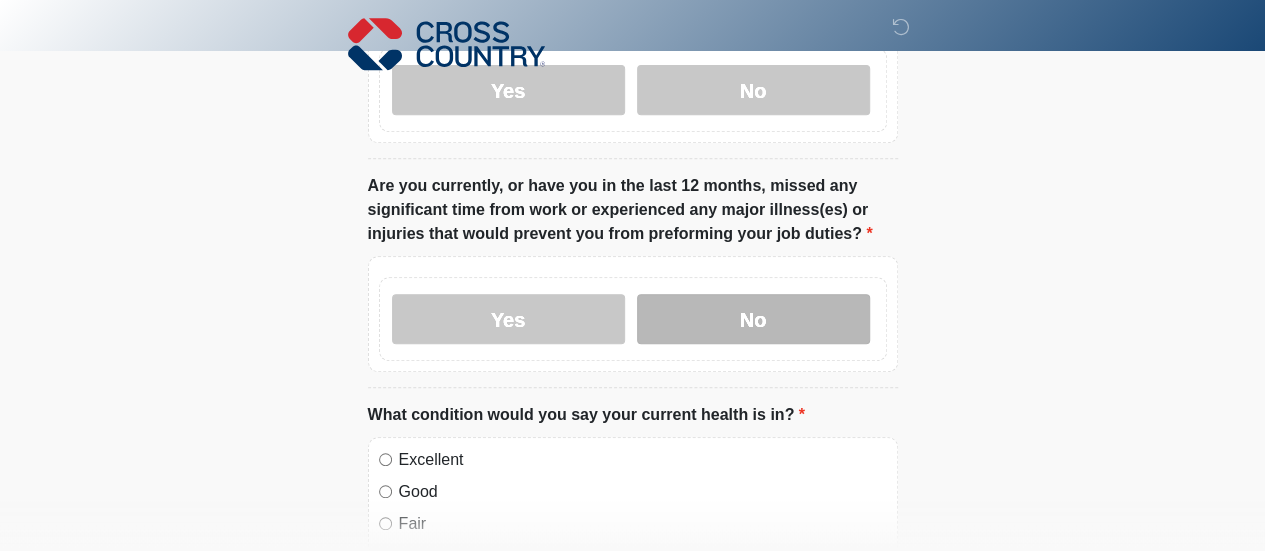 click on "No" at bounding box center [753, 319] 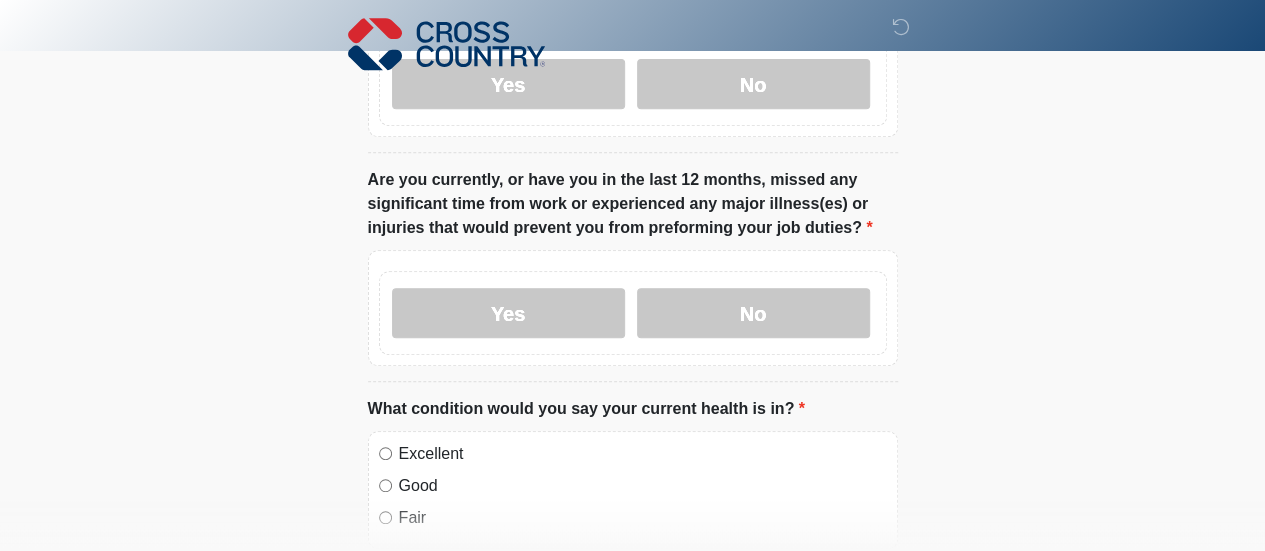 scroll, scrollTop: 600, scrollLeft: 0, axis: vertical 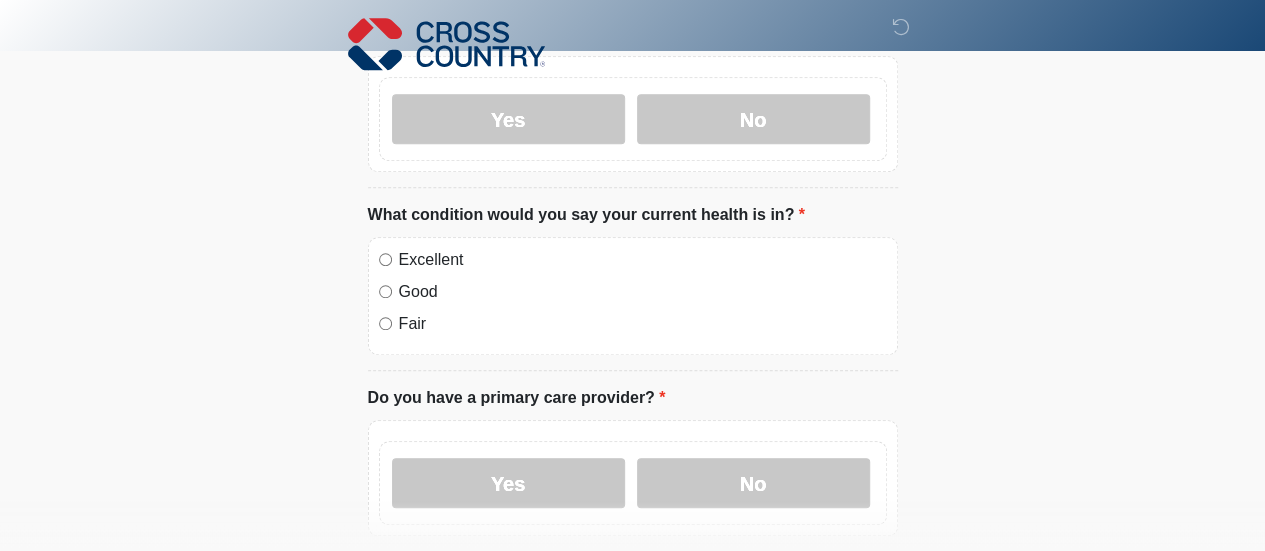 click on "Excellent" at bounding box center (643, 260) 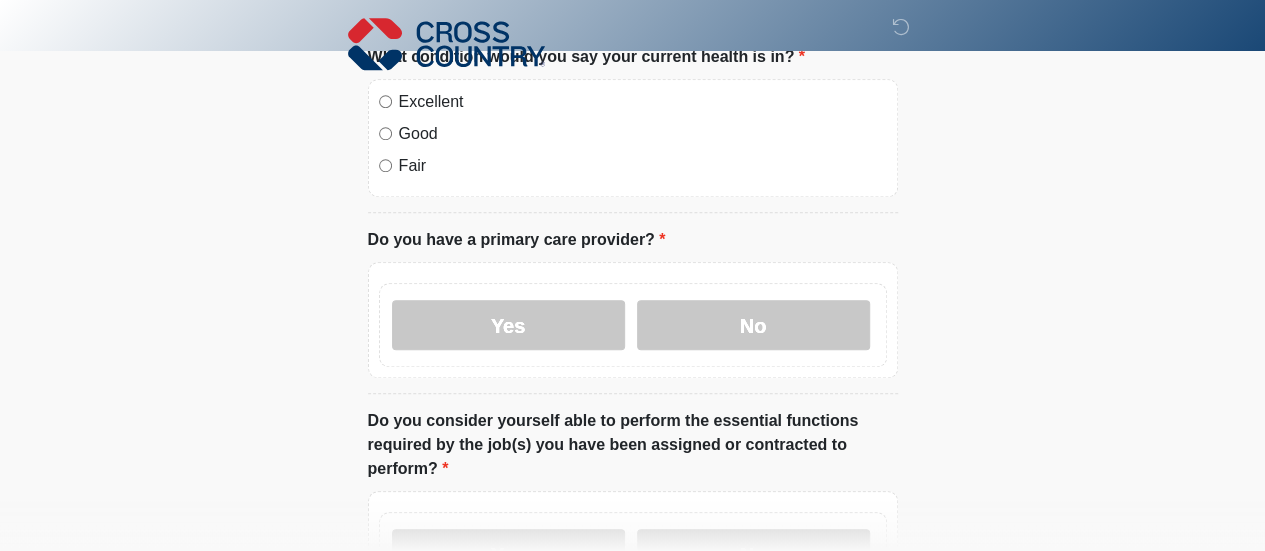 scroll, scrollTop: 700, scrollLeft: 0, axis: vertical 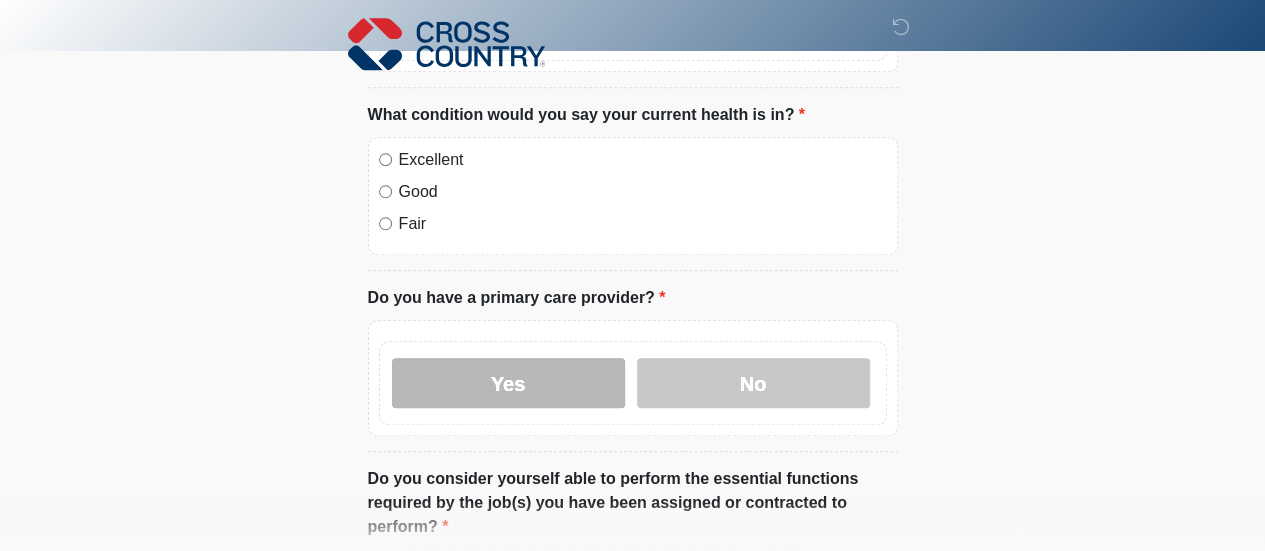 click on "Yes" at bounding box center [508, 383] 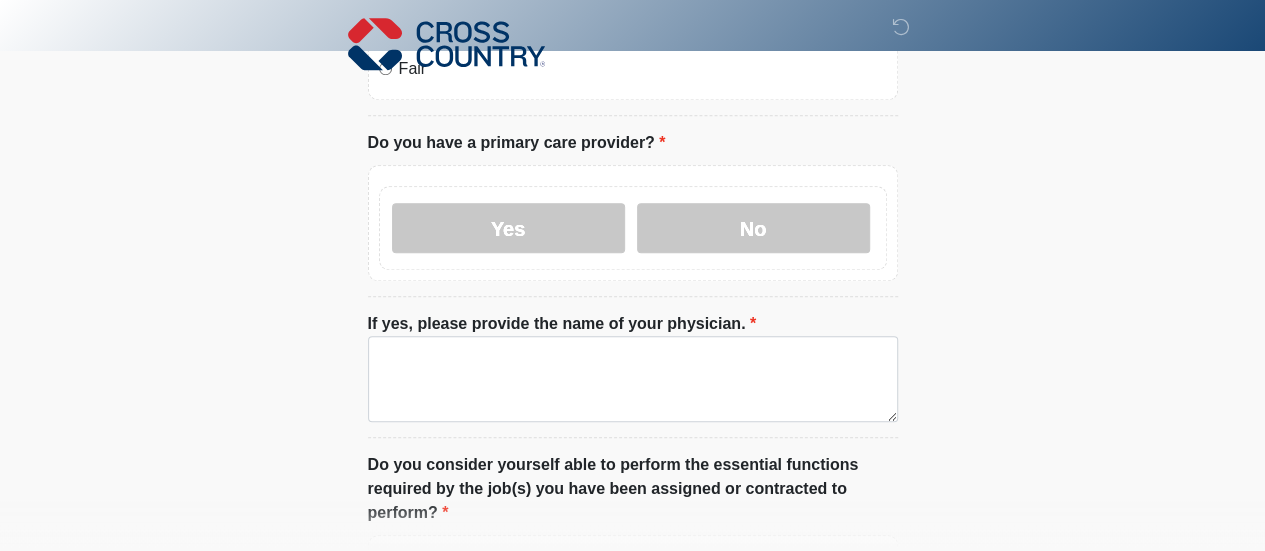 scroll, scrollTop: 900, scrollLeft: 0, axis: vertical 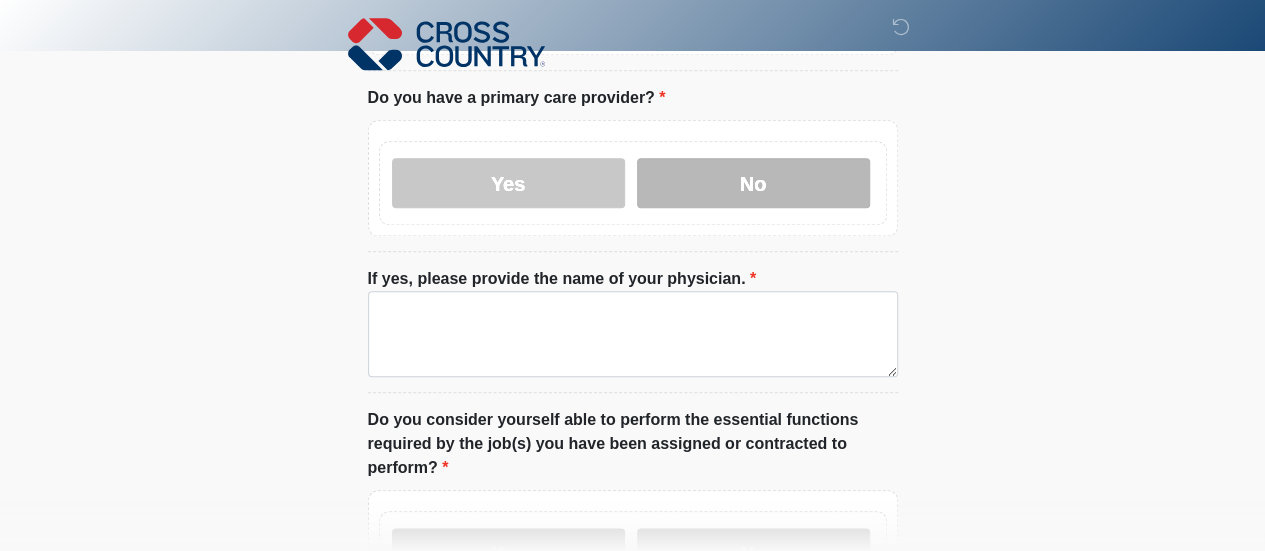 click on "No" at bounding box center [753, 183] 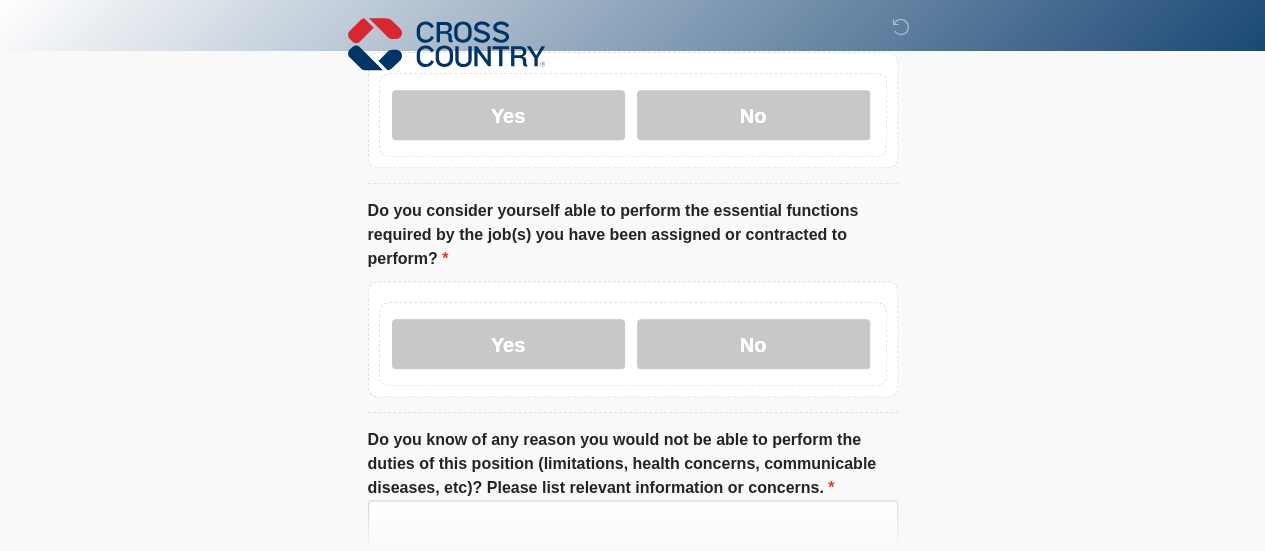scroll, scrollTop: 1000, scrollLeft: 0, axis: vertical 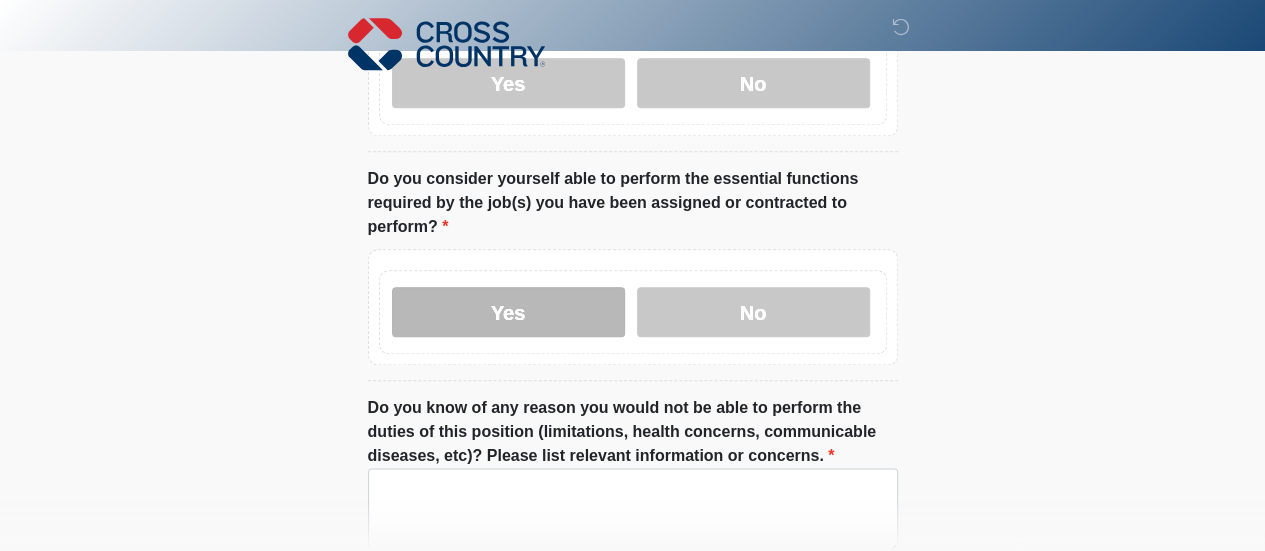 click on "Yes" at bounding box center (508, 312) 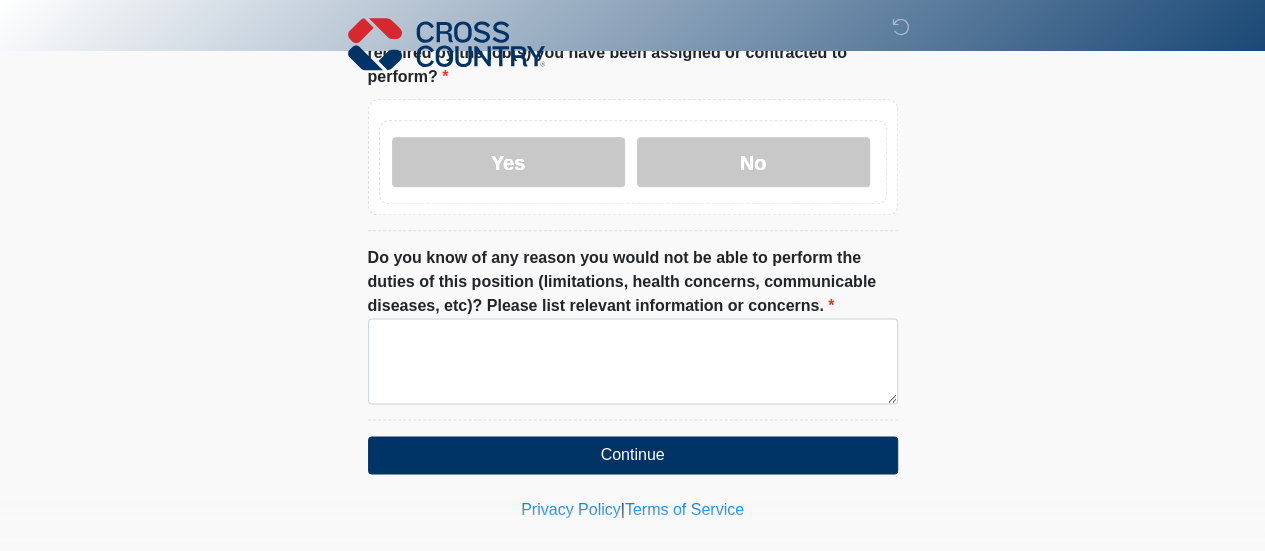 scroll, scrollTop: 1150, scrollLeft: 0, axis: vertical 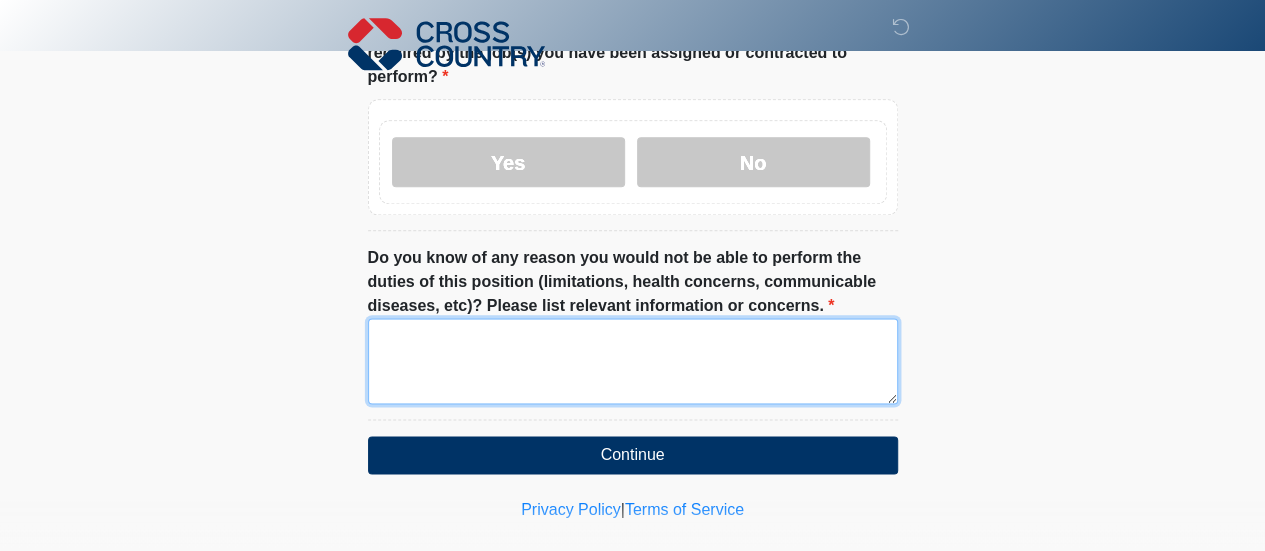 click on "Do you know of any reason you would not be able to perform the duties of this position (limitations, health concerns, communicable diseases, etc)?  Please list relevant information or concerns." at bounding box center (633, 361) 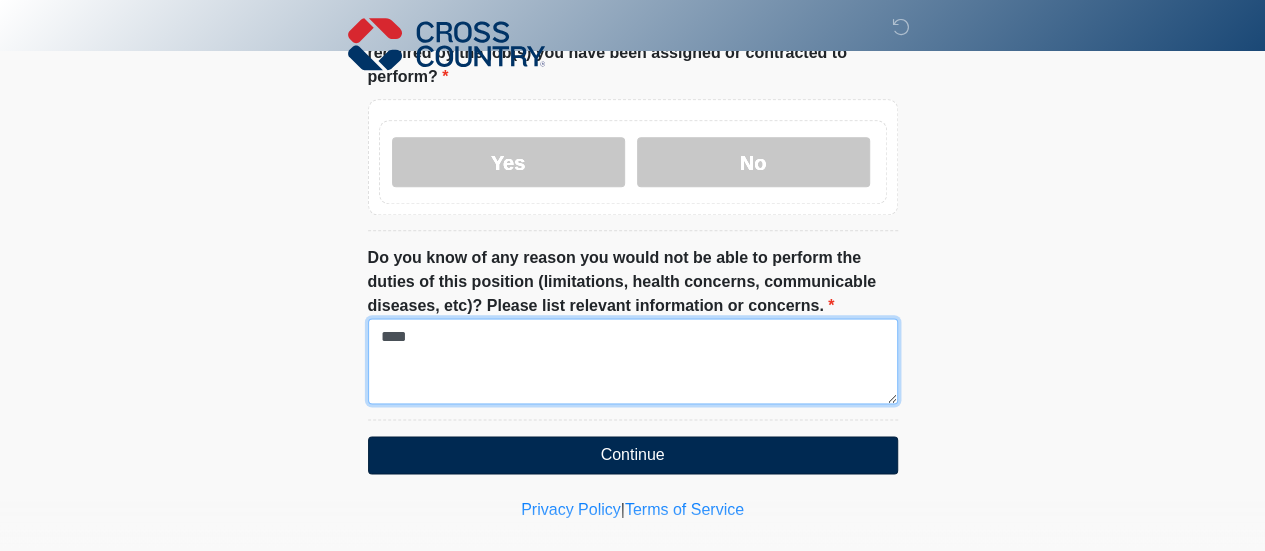 type on "****" 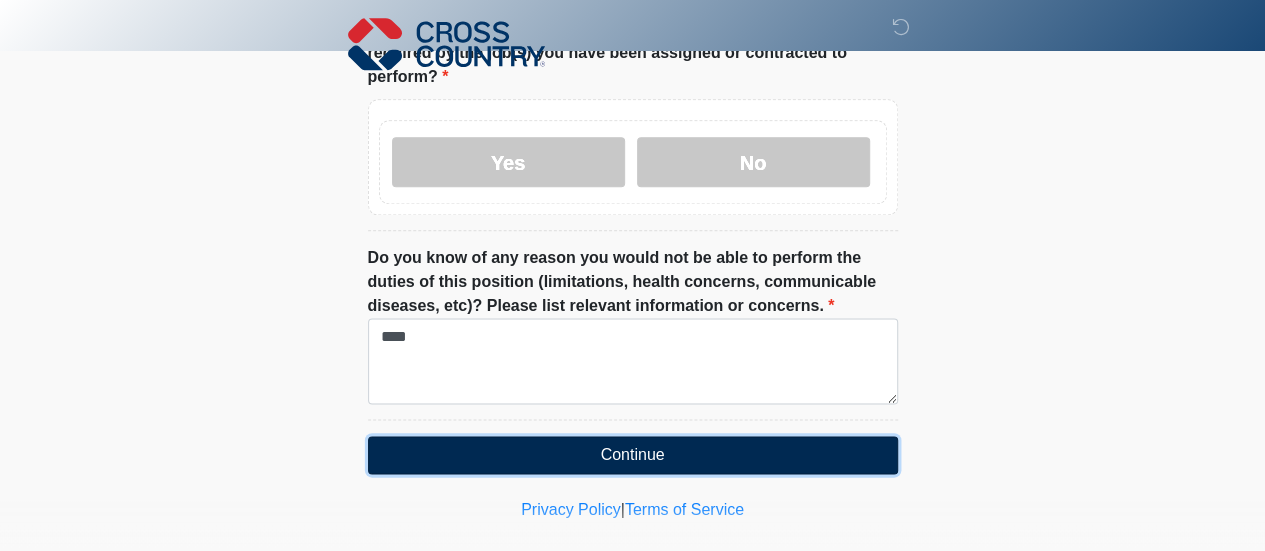 click on "Continue" at bounding box center (633, 455) 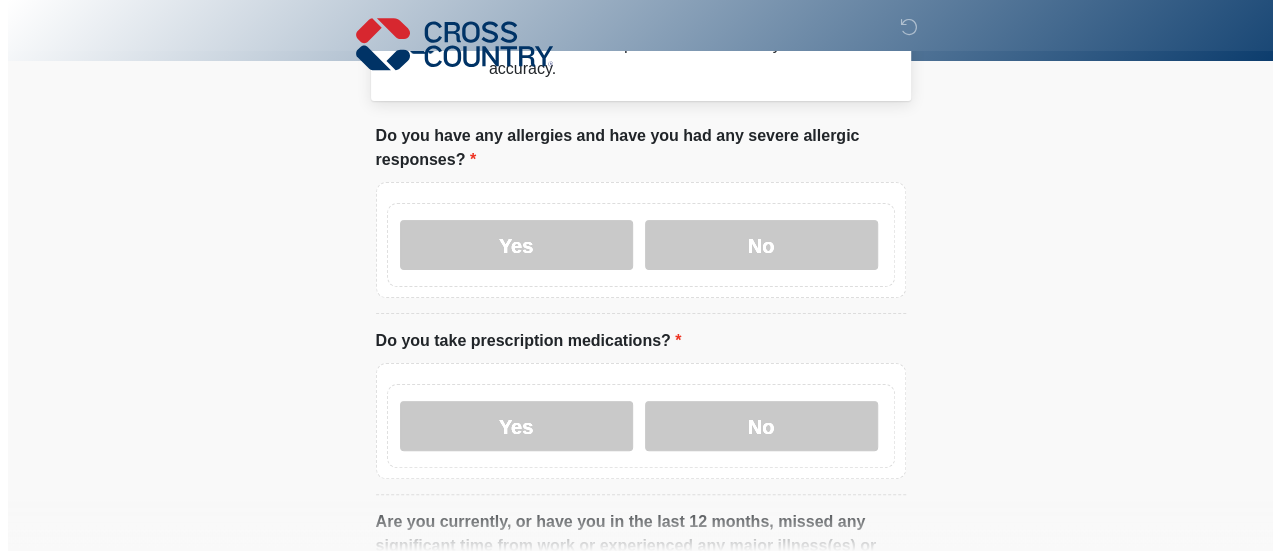 scroll, scrollTop: 0, scrollLeft: 0, axis: both 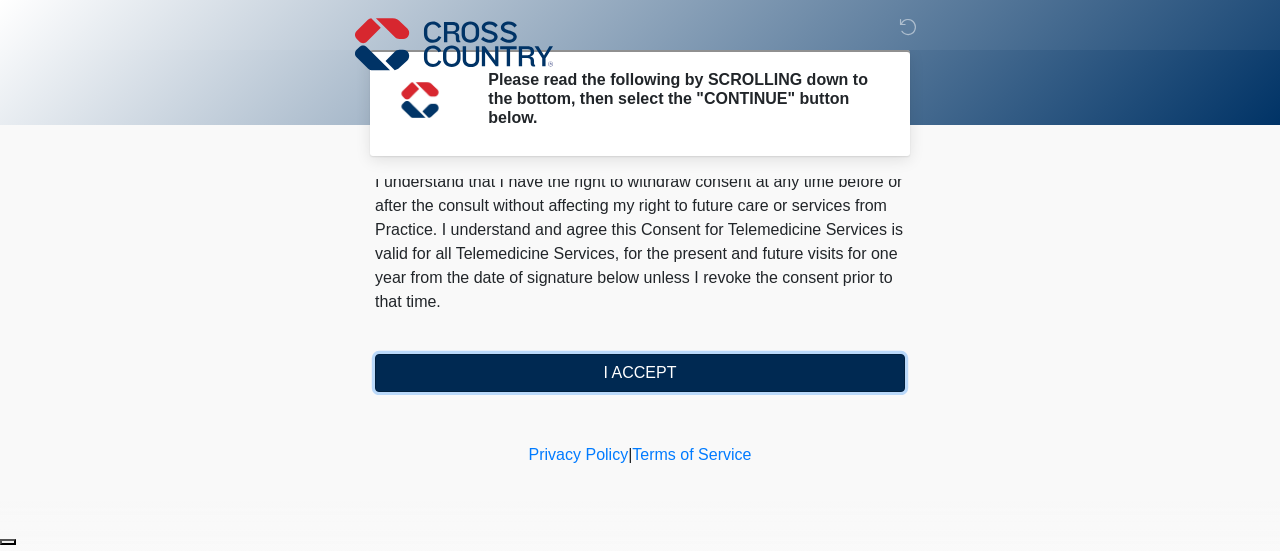 click on "I ACCEPT" at bounding box center (640, 373) 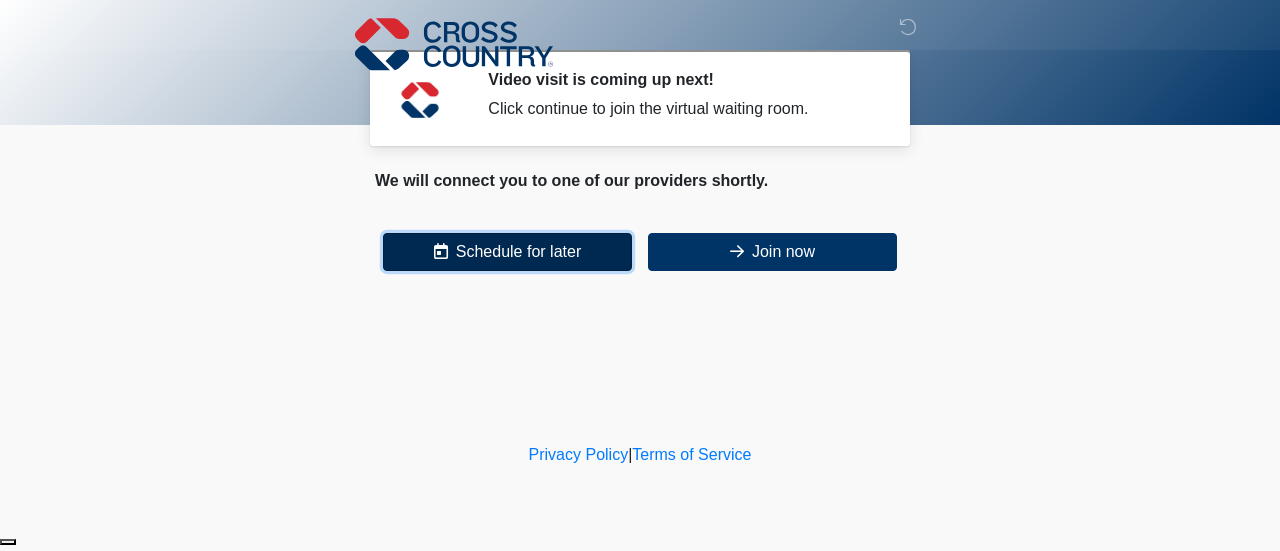 click on "Schedule for later" at bounding box center [507, 252] 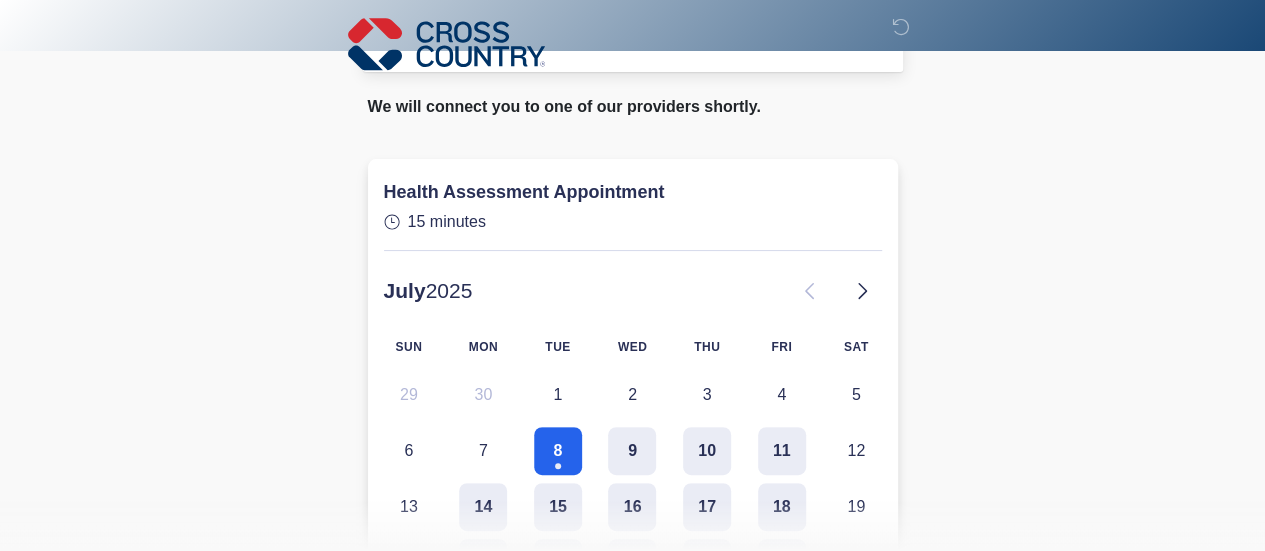 scroll, scrollTop: 200, scrollLeft: 0, axis: vertical 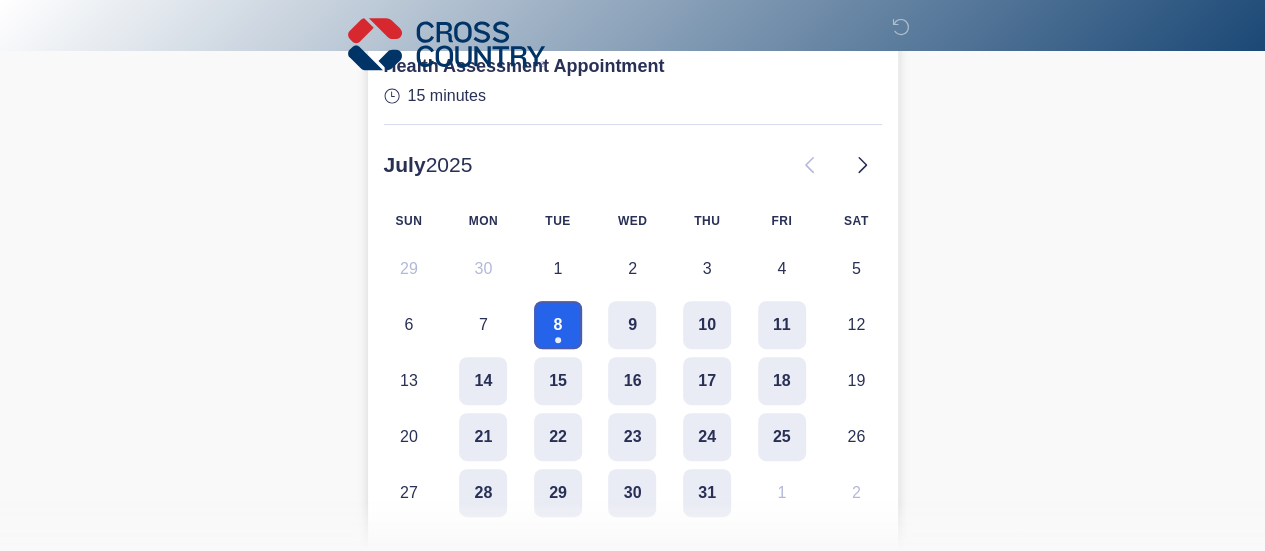 click on "8" at bounding box center (558, 325) 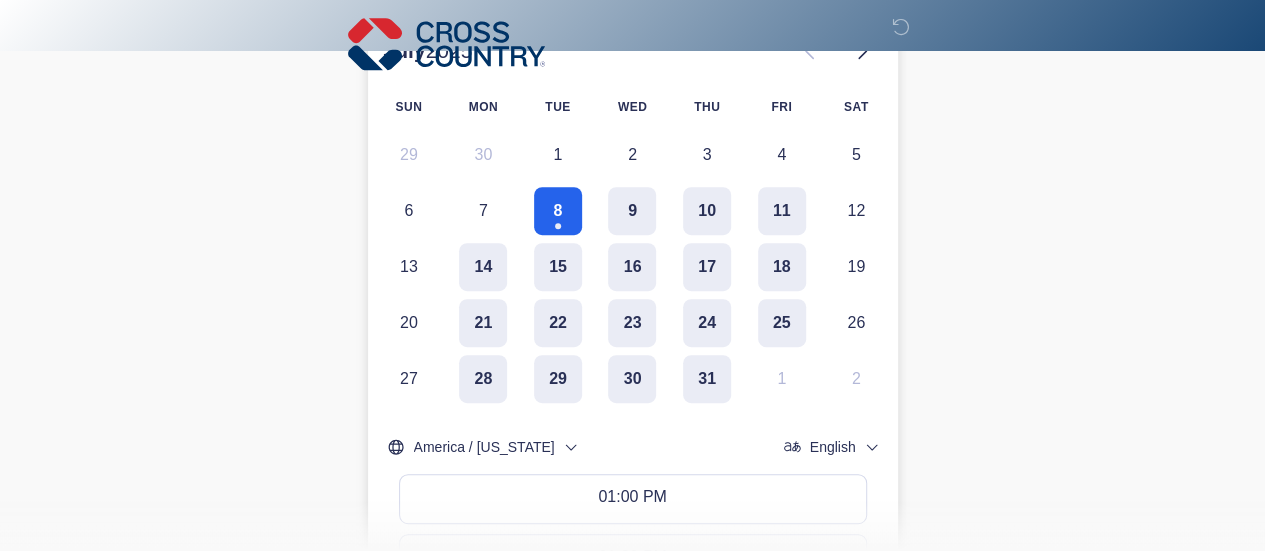 scroll, scrollTop: 500, scrollLeft: 0, axis: vertical 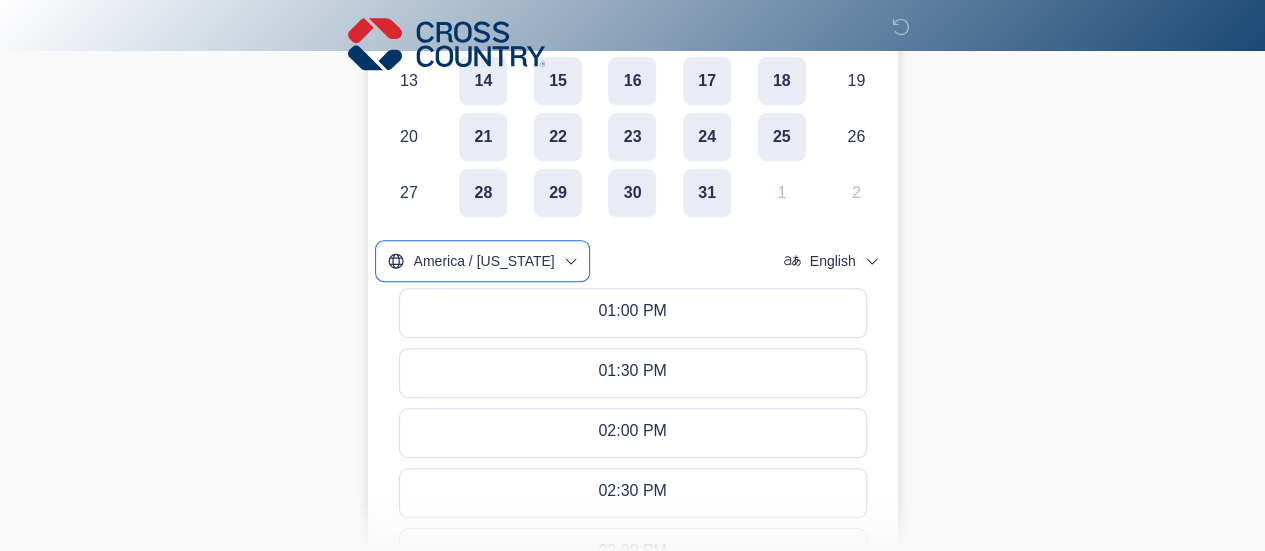 click on "America / [US_STATE]" 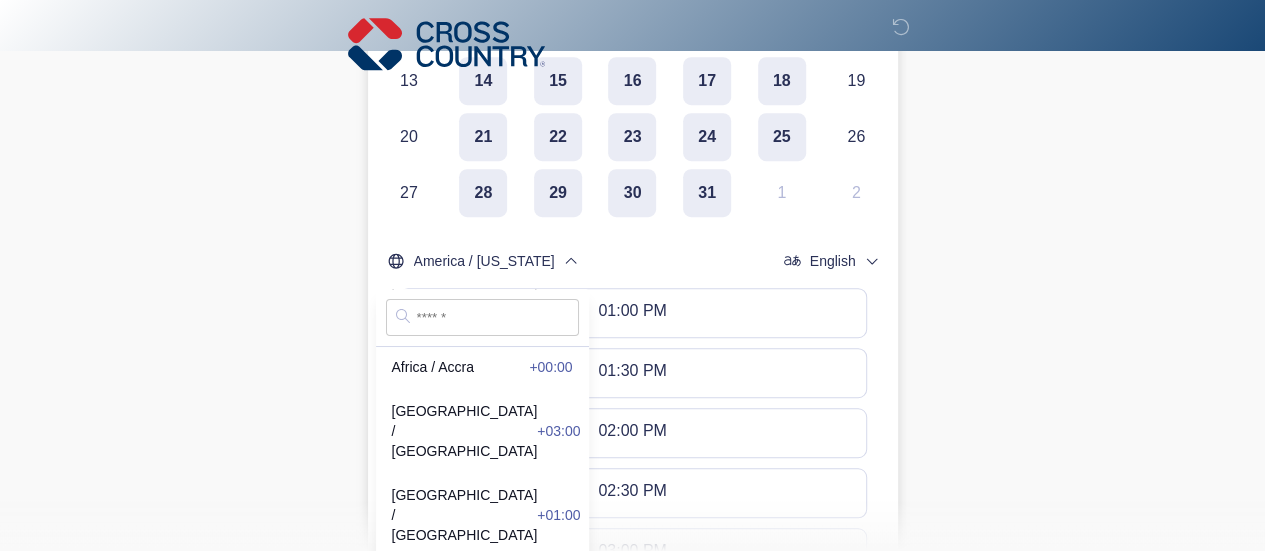 scroll, scrollTop: 0, scrollLeft: 0, axis: both 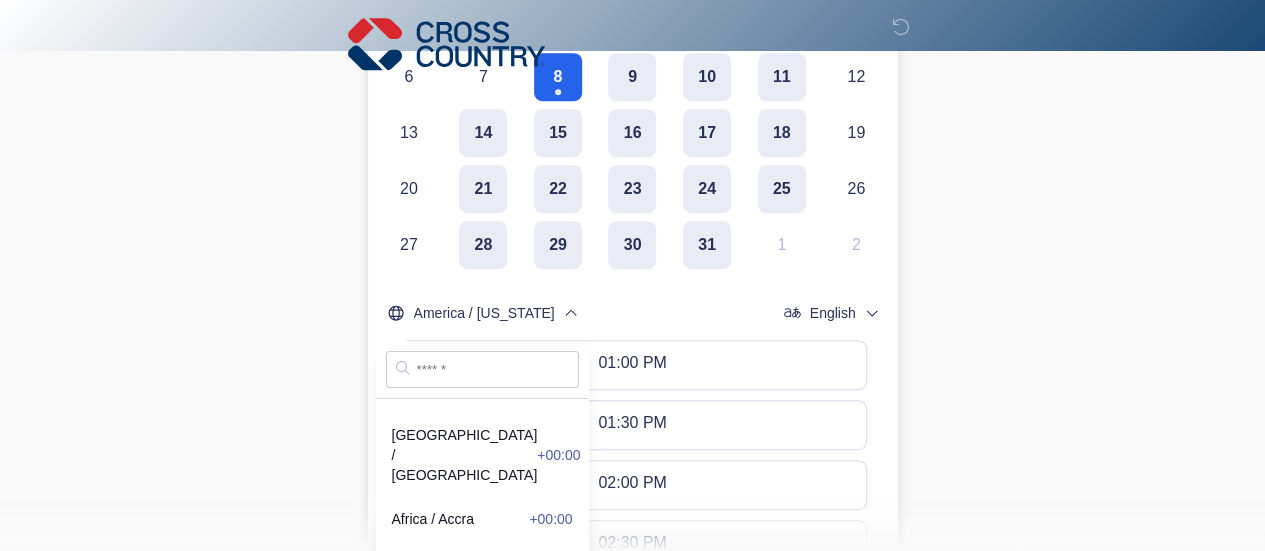 click on "‎ ‎ ‎
Video visit is coming up next!
Click continue to join the virtual waiting room.
Please connect to Wi-Fi now   Provide us with your contact info  Answer some questions about your medical history  Complete a video call with one of our providers
Cross Country
This is the beginning of your virtual Health Assessment.   ﻿﻿﻿﻿﻿﻿To begin, ﻿﻿﻿﻿﻿﻿﻿﻿﻿﻿﻿﻿﻿﻿﻿﻿﻿﻿ press the continue button below and answer all questions with honesty.
Continue
Please be sure your device is connected to a Wi-Fi Network for quicker service. Otherwise, you may experience connectivity issues with your provider and cause unnecessary delays  ." at bounding box center [632, -173] 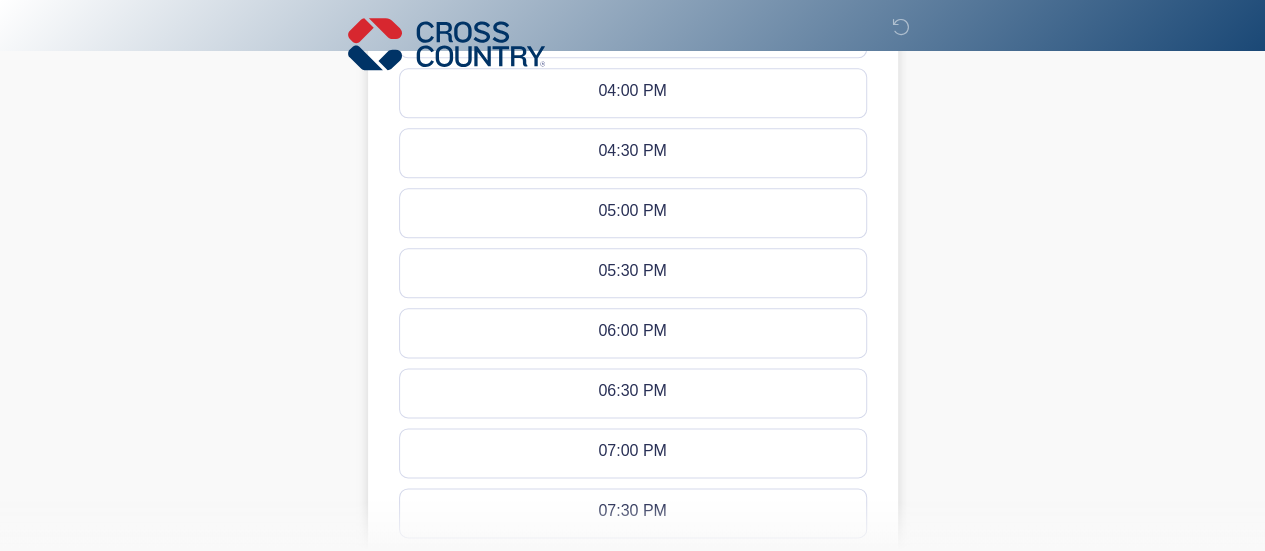 scroll, scrollTop: 1048, scrollLeft: 0, axis: vertical 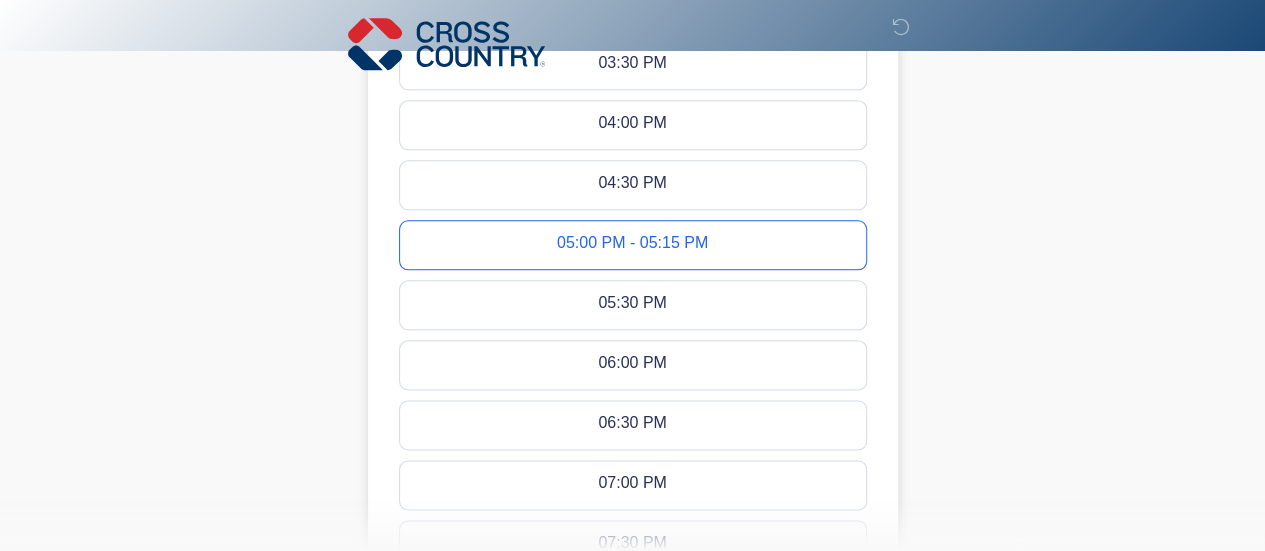 click on "05:00 PM - 05:15 PM" at bounding box center (632, 245) 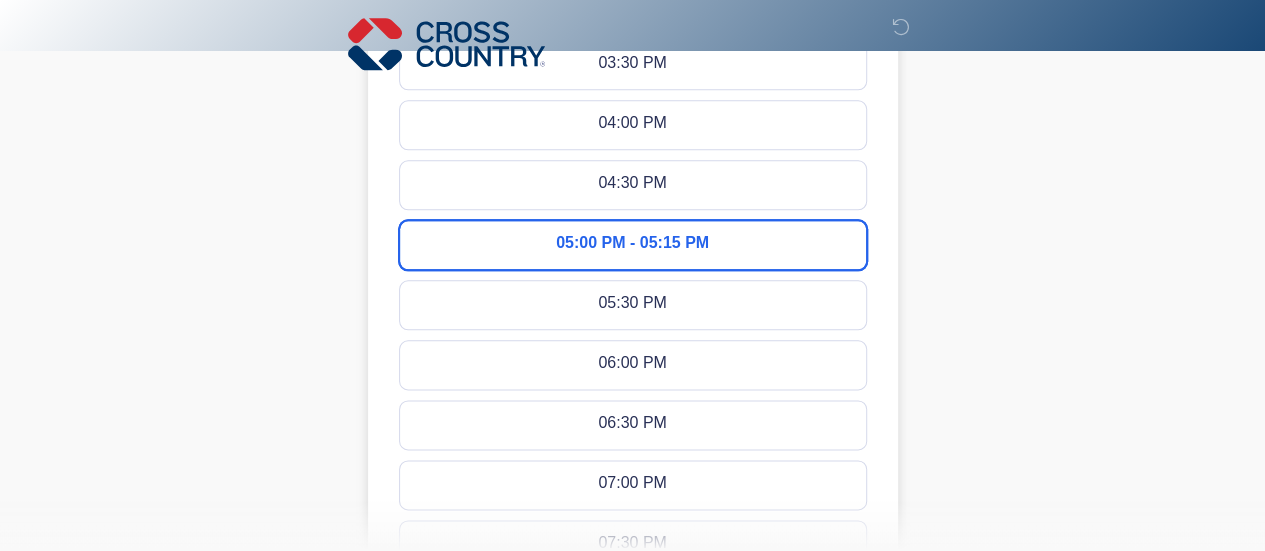 click on "‎ ‎ ‎
Video visit is coming up next!
Click continue to join the virtual waiting room.
Please connect to Wi-Fi now   Provide us with your contact info  Answer some questions about your medical history  Complete a video call with one of our providers
Cross Country
This is the beginning of your virtual Health Assessment.   ﻿﻿﻿﻿﻿﻿To begin, ﻿﻿﻿﻿﻿﻿﻿﻿﻿﻿﻿﻿﻿﻿﻿﻿﻿﻿ press the continue button below and answer all questions with honesty.
Continue
Please be sure your device is connected to a Wi-Fi Network for quicker service. Otherwise, you may experience connectivity issues with your provider and cause unnecessary delays  ." at bounding box center [632, -773] 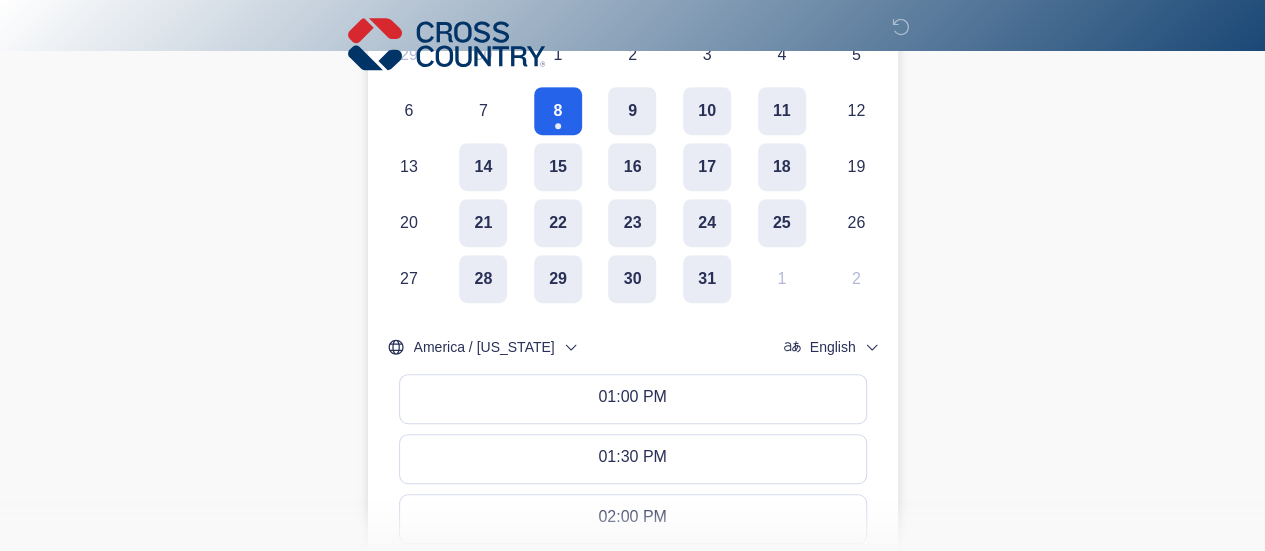 scroll, scrollTop: 0, scrollLeft: 0, axis: both 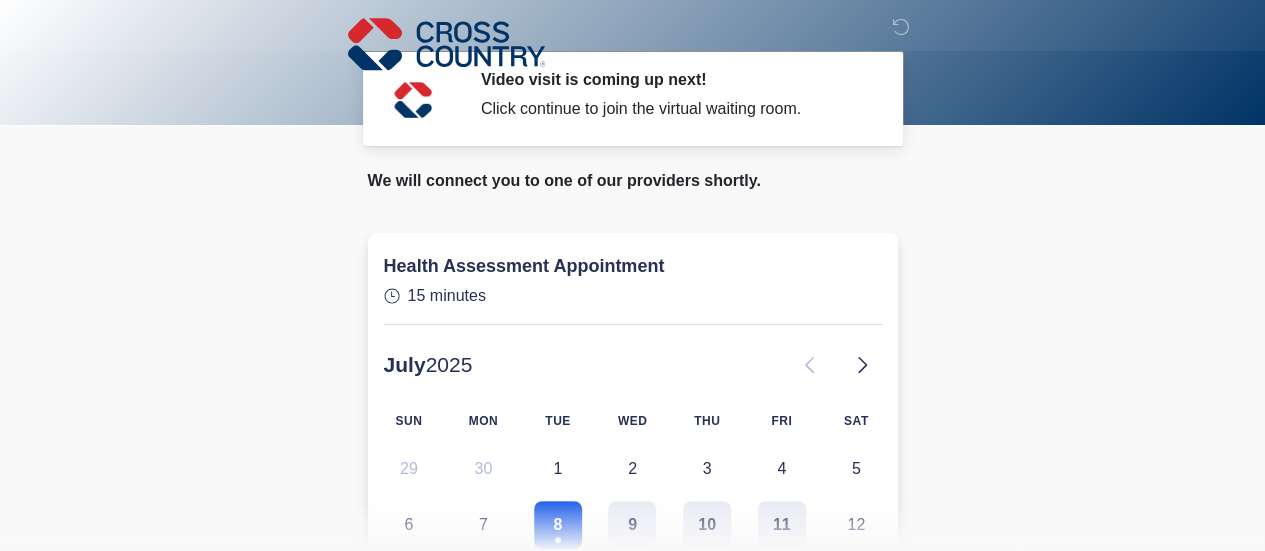 click on "Cross Country
This is the beginning of your virtual Health Assessment.   ﻿﻿﻿﻿﻿﻿To begin, ﻿﻿﻿﻿﻿﻿﻿﻿﻿﻿﻿﻿﻿﻿﻿﻿﻿﻿ press the continue button below and answer all questions with honesty.
Continue
Please be sure your device is connected to a Wi-Fi Network for quicker service. Otherwise, you may experience connectivity issues with your provider and cause unnecessary delays  .
Continue
Please enter your email address.
~~~~~~~~~~~~~~~~~~~~~~~~~~~~
Continue
Tell us about you (or the patient if it's not you)
Where should we email your response?
Which mobile number can we reach you at?
**** ****" at bounding box center (633, 970) 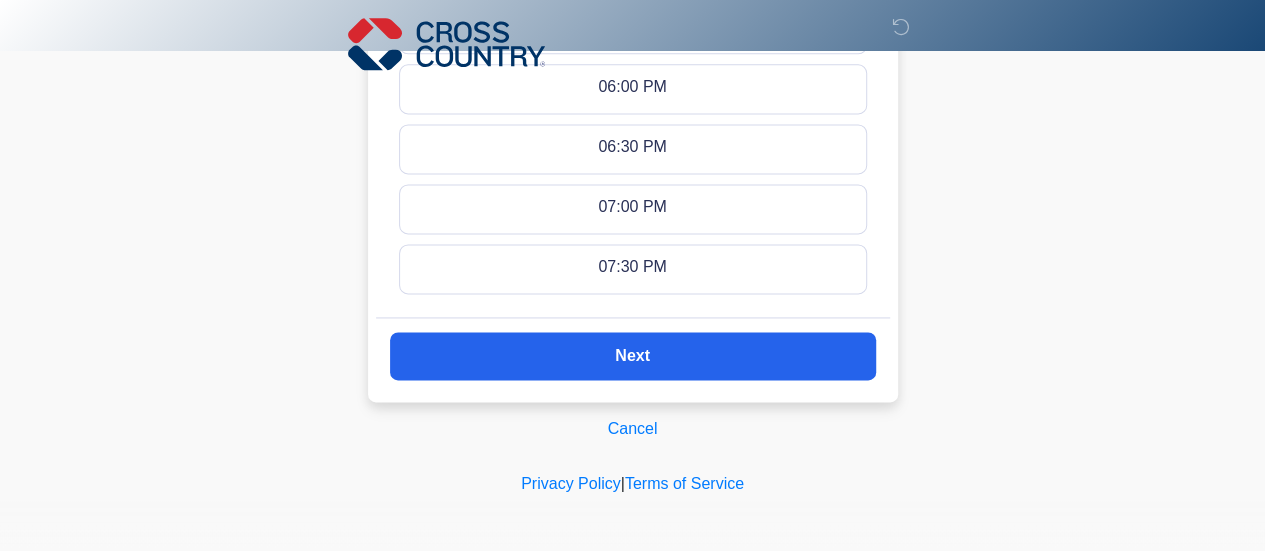 scroll, scrollTop: 1124, scrollLeft: 0, axis: vertical 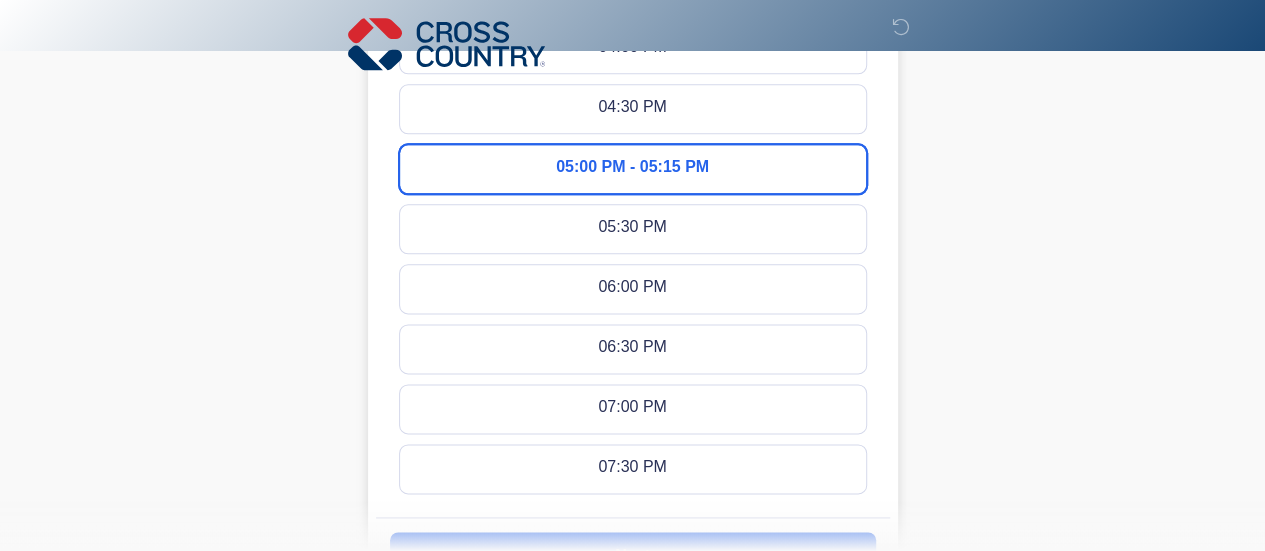 click on "‎ ‎ ‎
Video visit is coming up next!
Click continue to join the virtual waiting room.
Please connect to Wi-Fi now   Provide us with your contact info  Answer some questions about your medical history  Complete a video call with one of our providers
Cross Country
This is the beginning of your virtual Health Assessment.   ﻿﻿﻿﻿﻿﻿To begin, ﻿﻿﻿﻿﻿﻿﻿﻿﻿﻿﻿﻿﻿﻿﻿﻿﻿﻿ press the continue button below and answer all questions with honesty.
Continue
Please be sure your device is connected to a Wi-Fi Network for quicker service. Otherwise, you may experience connectivity issues with your provider and cause unnecessary delays  ." at bounding box center [632, -849] 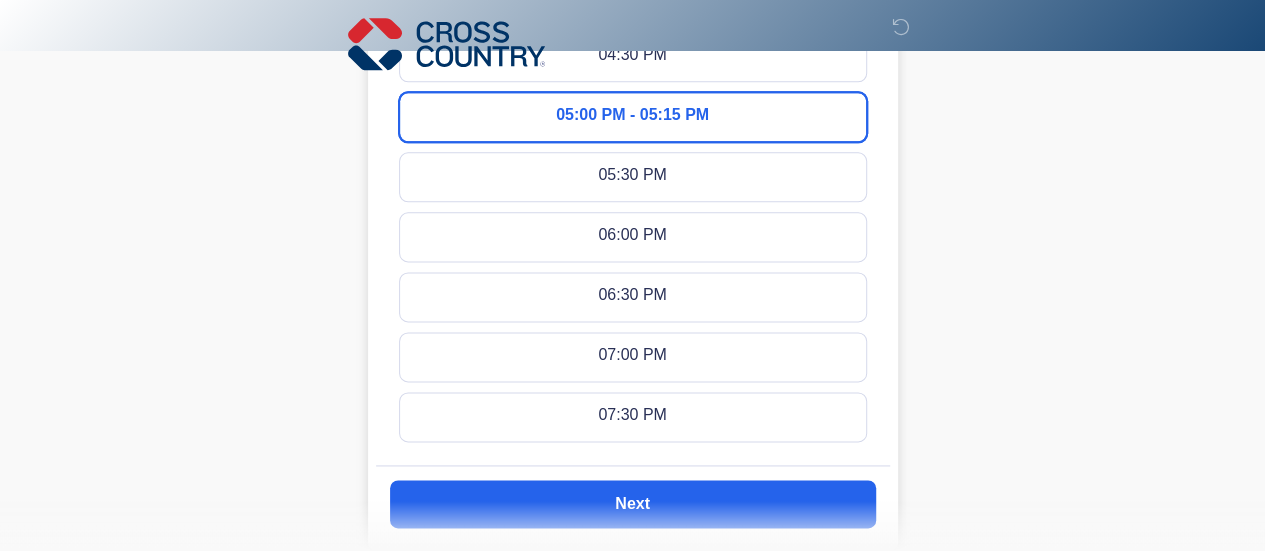 scroll, scrollTop: 1324, scrollLeft: 0, axis: vertical 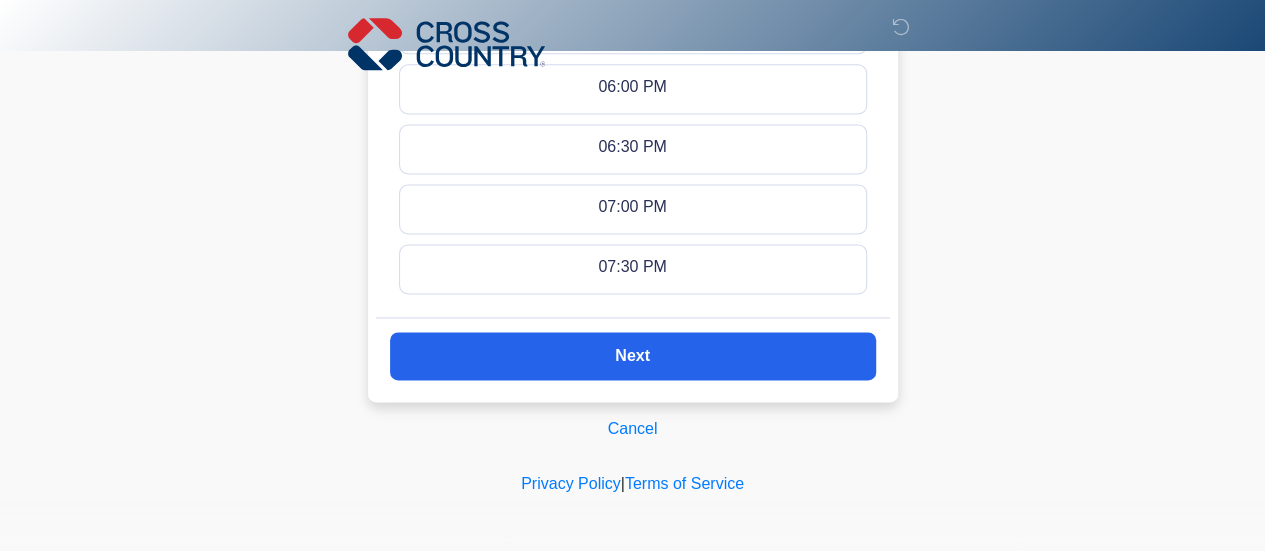 drag, startPoint x: 985, startPoint y: 320, endPoint x: 981, endPoint y: 341, distance: 21.377558 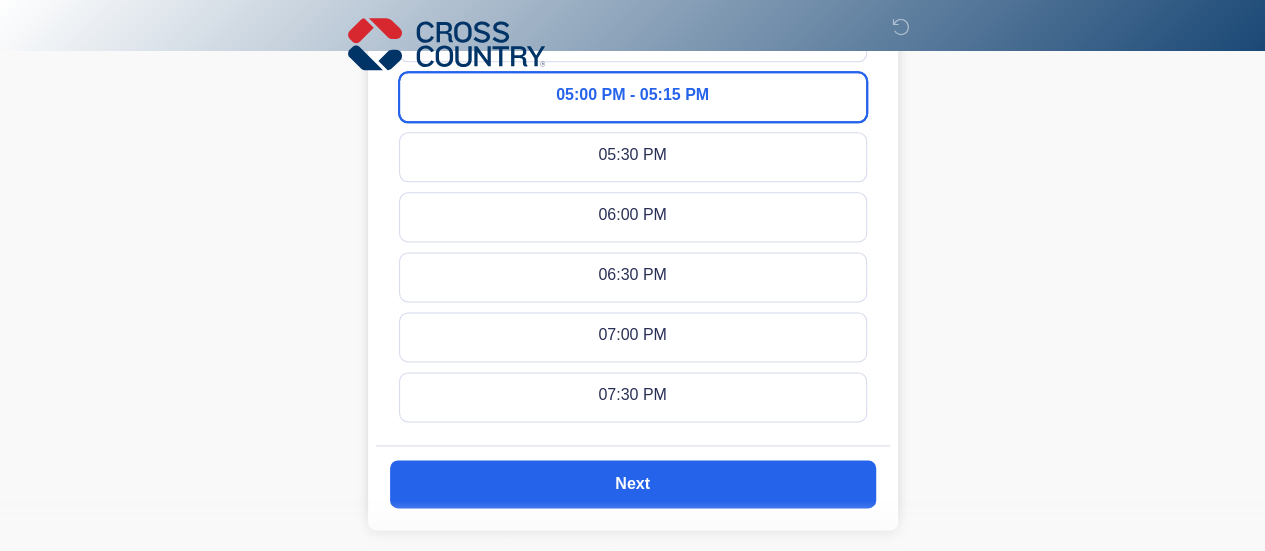 scroll, scrollTop: 1124, scrollLeft: 0, axis: vertical 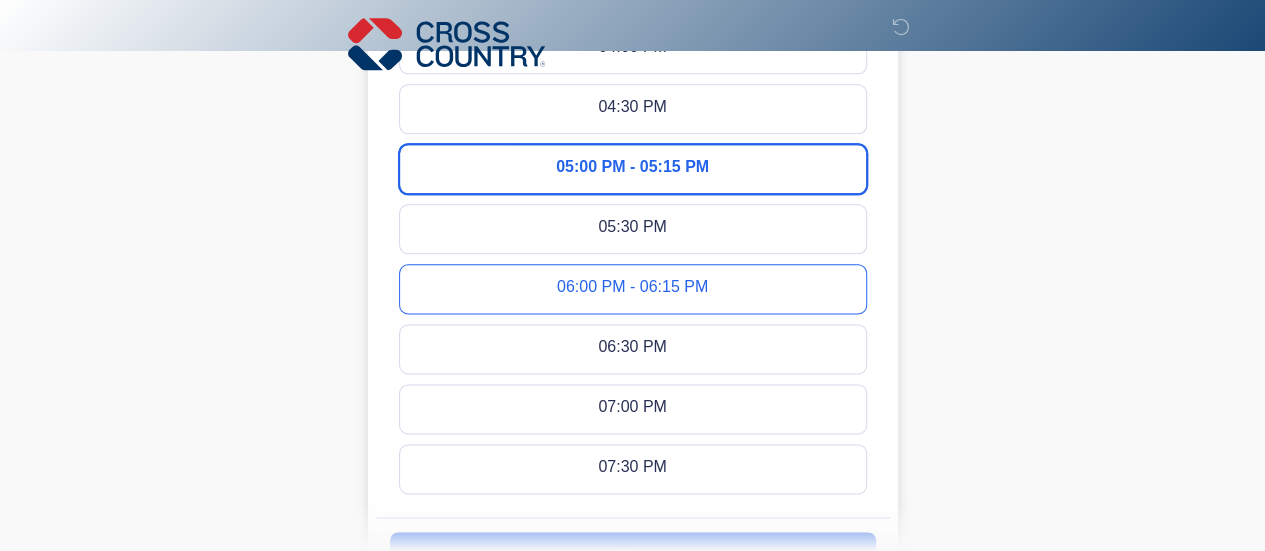 click on "06:00 PM - 06:15 PM" at bounding box center [632, 289] 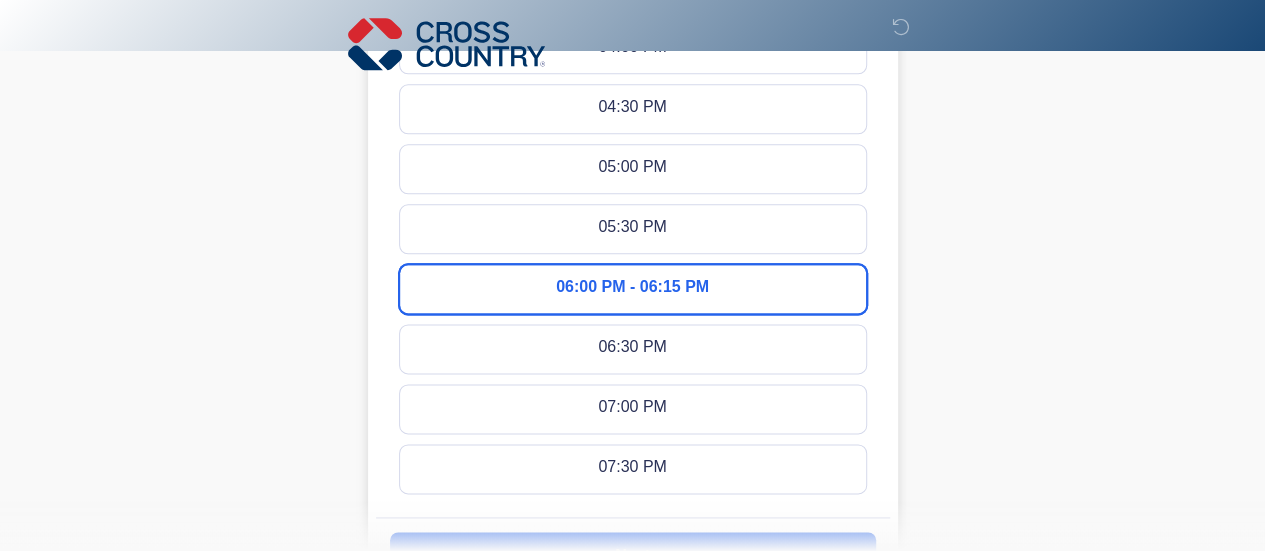 click on "‎ ‎ ‎
Video visit is coming up next!
Click continue to join the virtual waiting room.
Please connect to Wi-Fi now   Provide us with your contact info  Answer some questions about your medical history  Complete a video call with one of our providers
Cross Country
This is the beginning of your virtual Health Assessment.   ﻿﻿﻿﻿﻿﻿To begin, ﻿﻿﻿﻿﻿﻿﻿﻿﻿﻿﻿﻿﻿﻿﻿﻿﻿﻿ press the continue button below and answer all questions with honesty.
Continue
Please be sure your device is connected to a Wi-Fi Network for quicker service. Otherwise, you may experience connectivity issues with your provider and cause unnecessary delays  ." at bounding box center [632, -849] 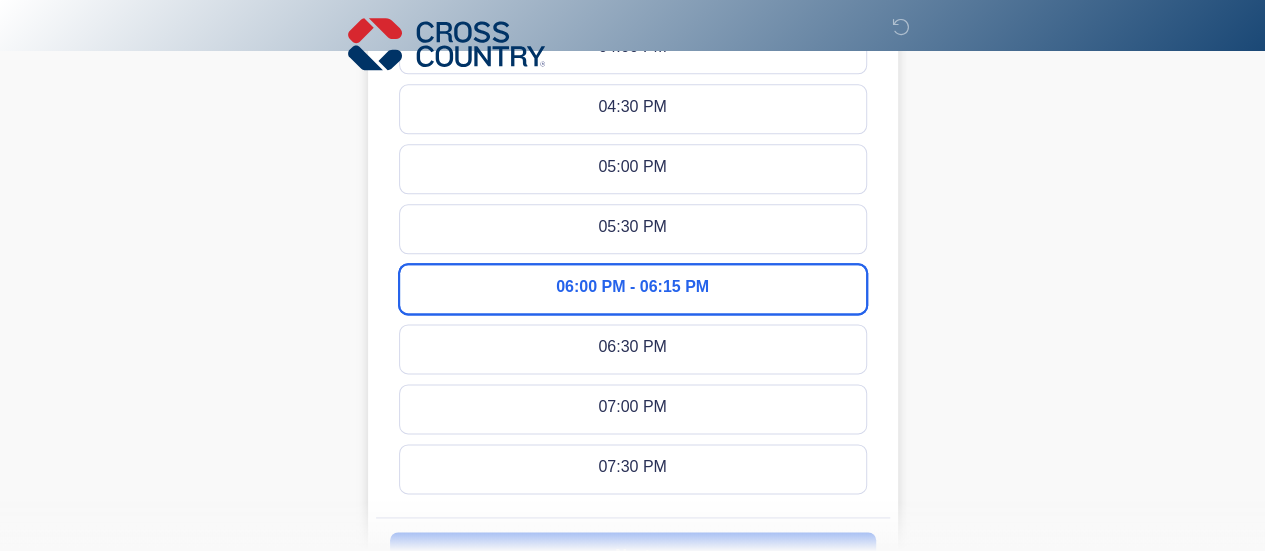 click on "06:00 PM - 06:15 PM" at bounding box center (633, 289) 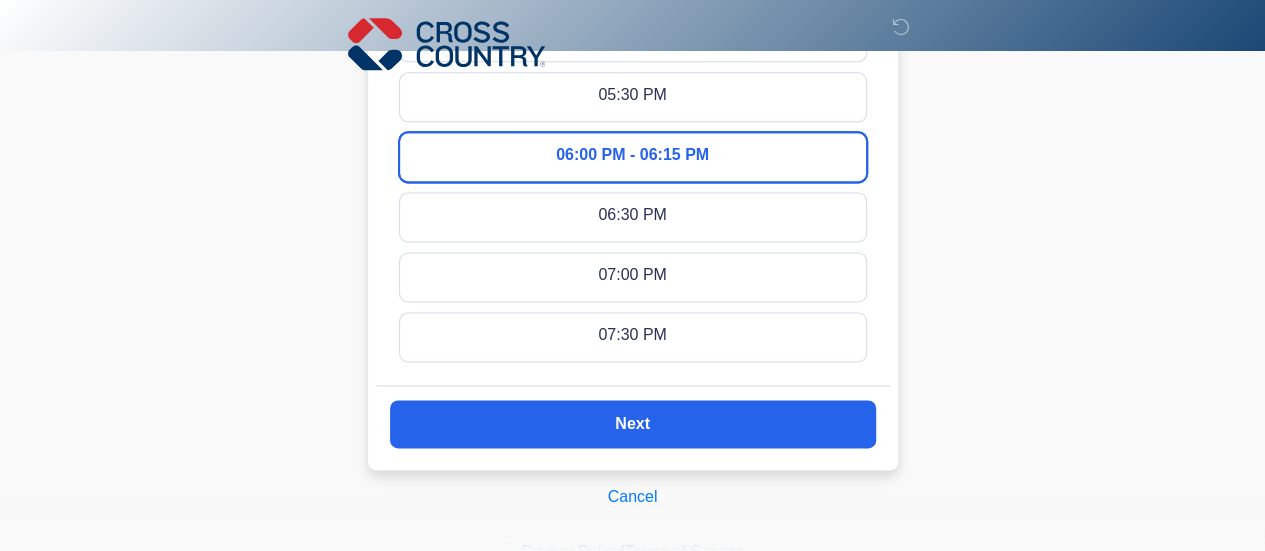 scroll, scrollTop: 1324, scrollLeft: 0, axis: vertical 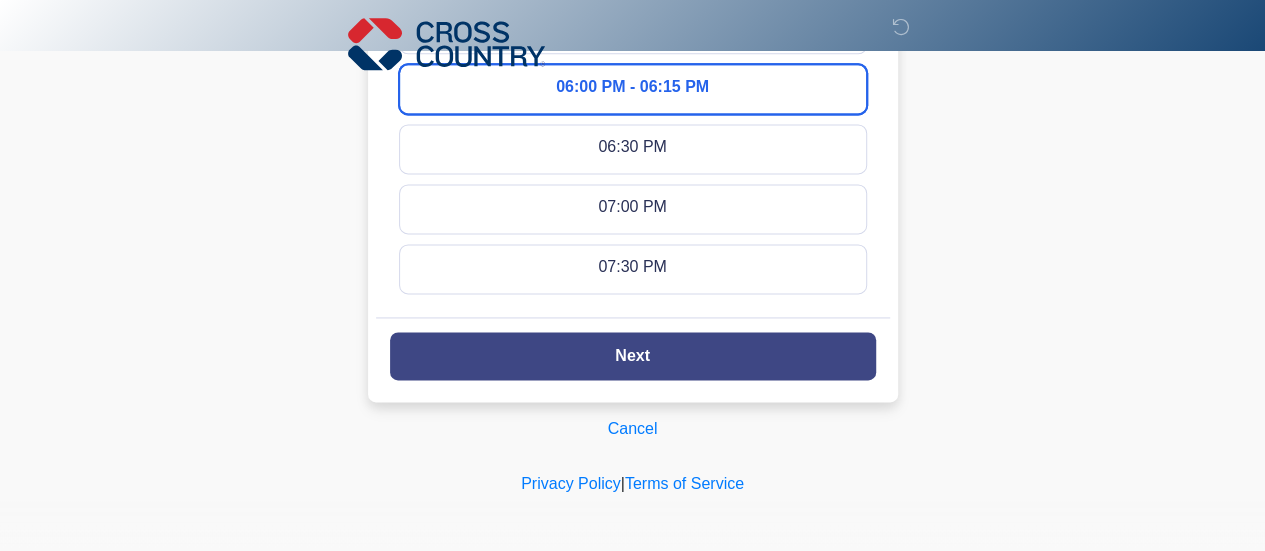 click on "Next" 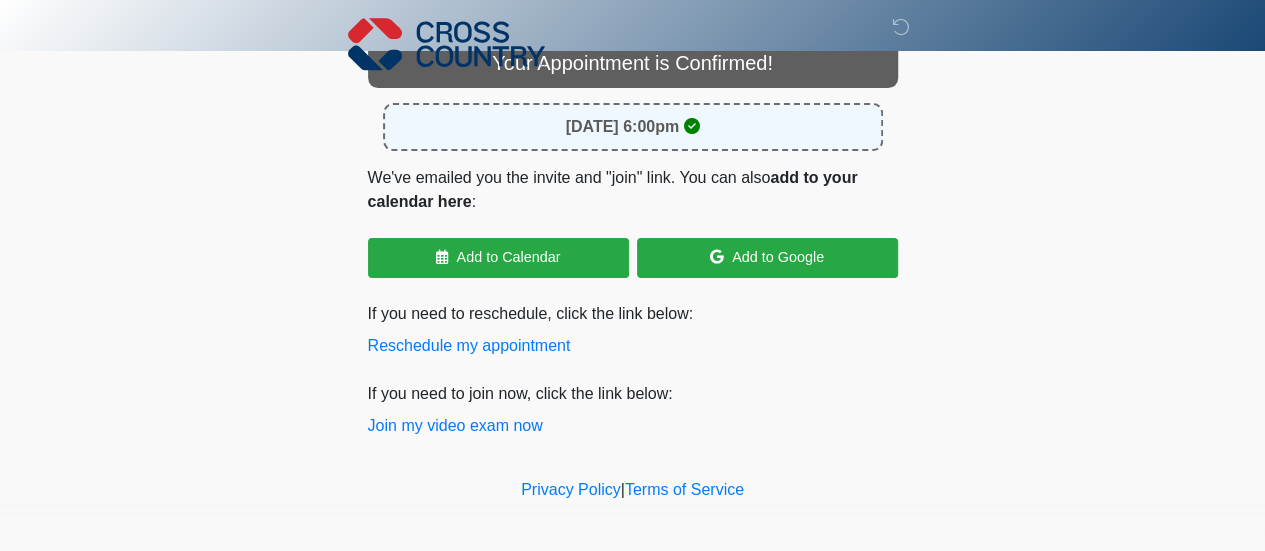 scroll, scrollTop: 140, scrollLeft: 0, axis: vertical 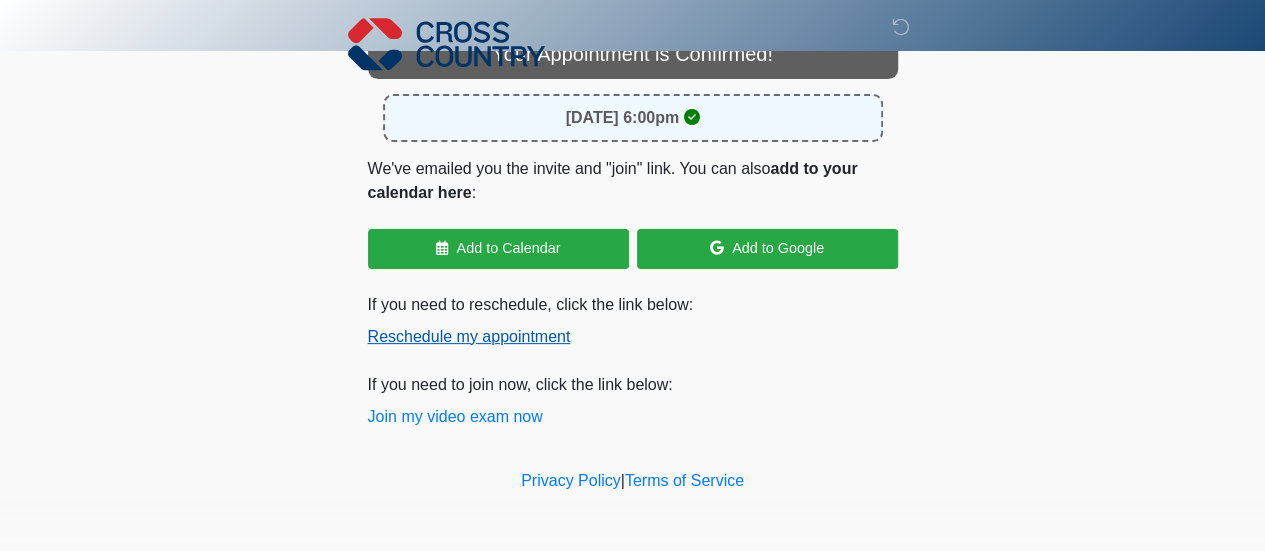 click on "Reschedule my appointment" at bounding box center [469, 337] 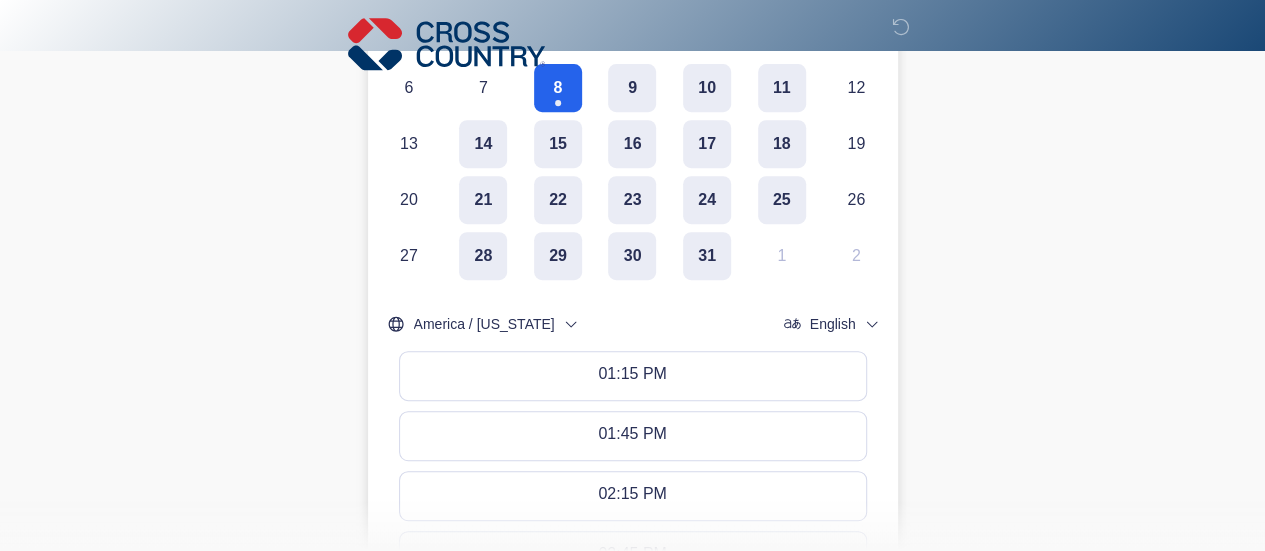 scroll, scrollTop: 640, scrollLeft: 0, axis: vertical 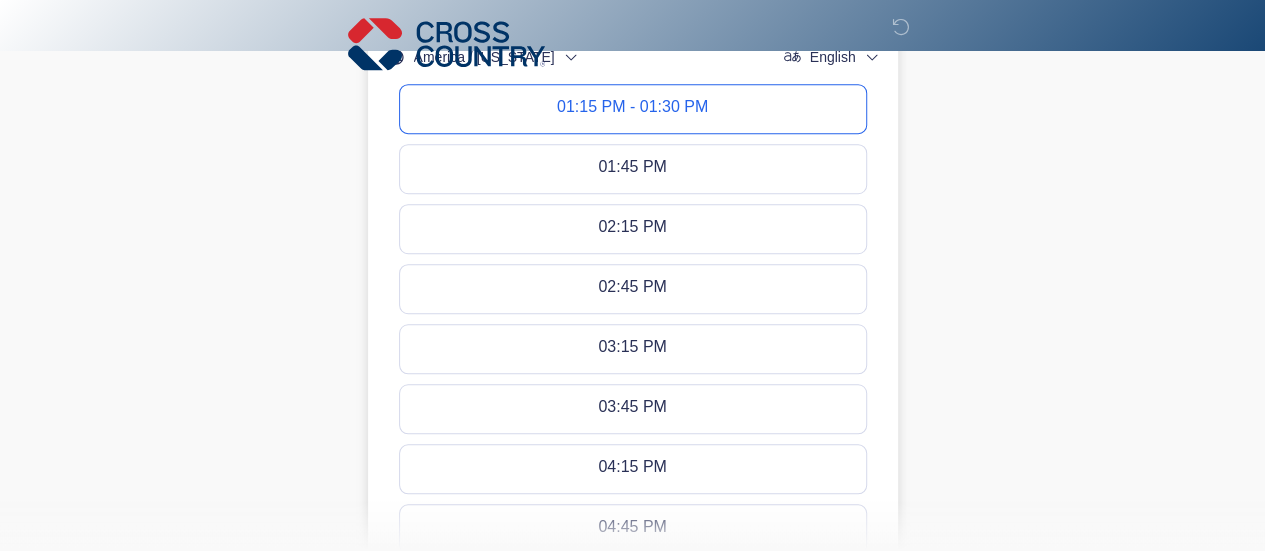 click on "01:15 PM - 01:30 PM" at bounding box center [632, 109] 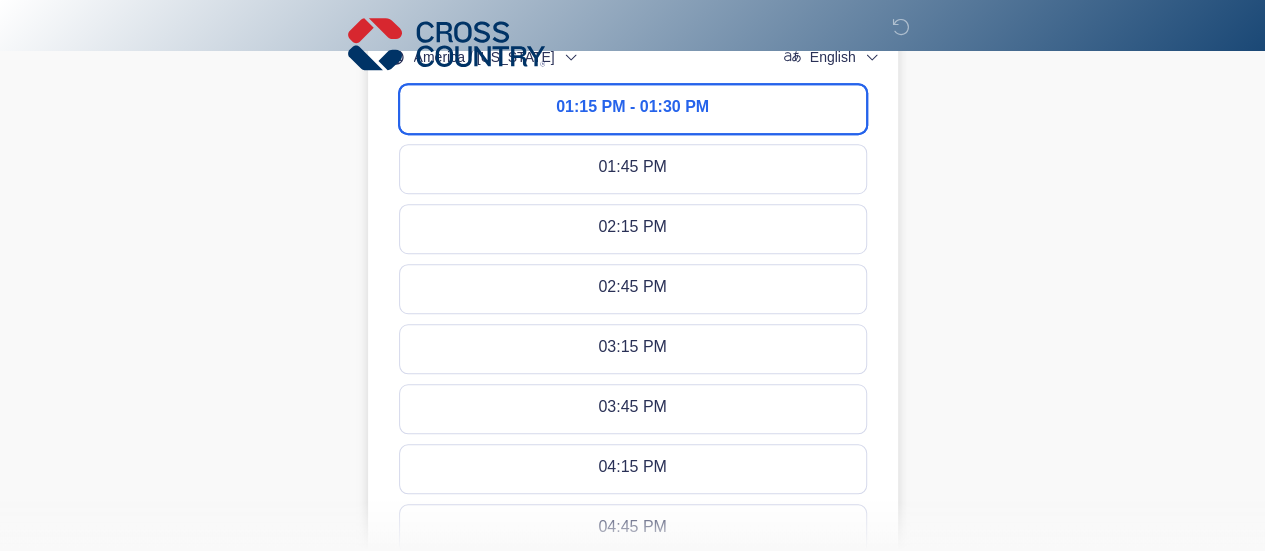 scroll, scrollTop: 1260, scrollLeft: 0, axis: vertical 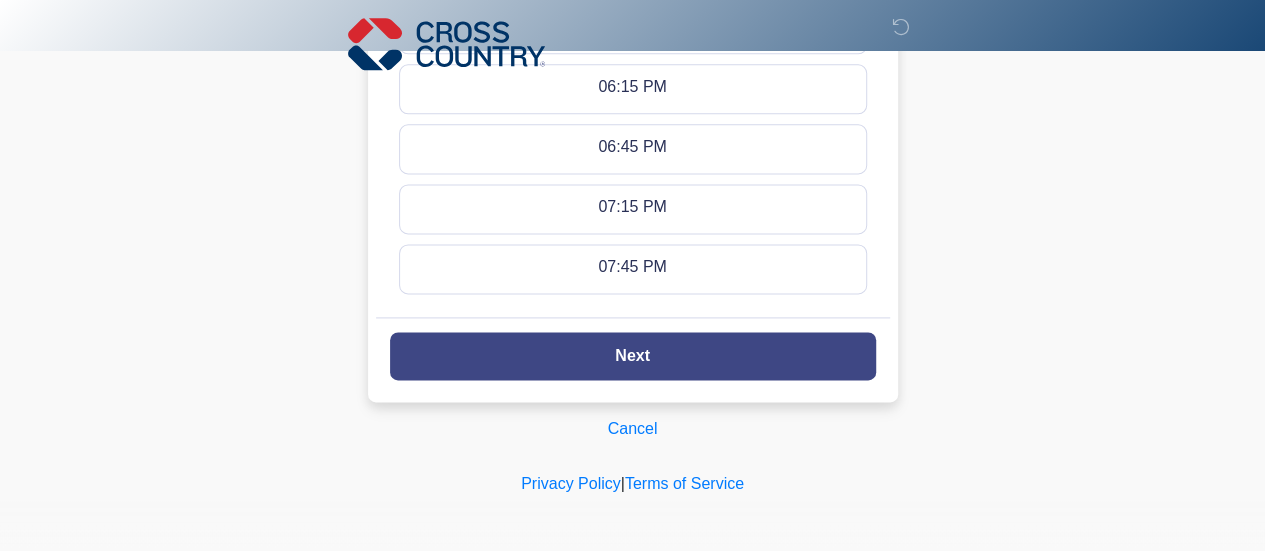 click on "Next" 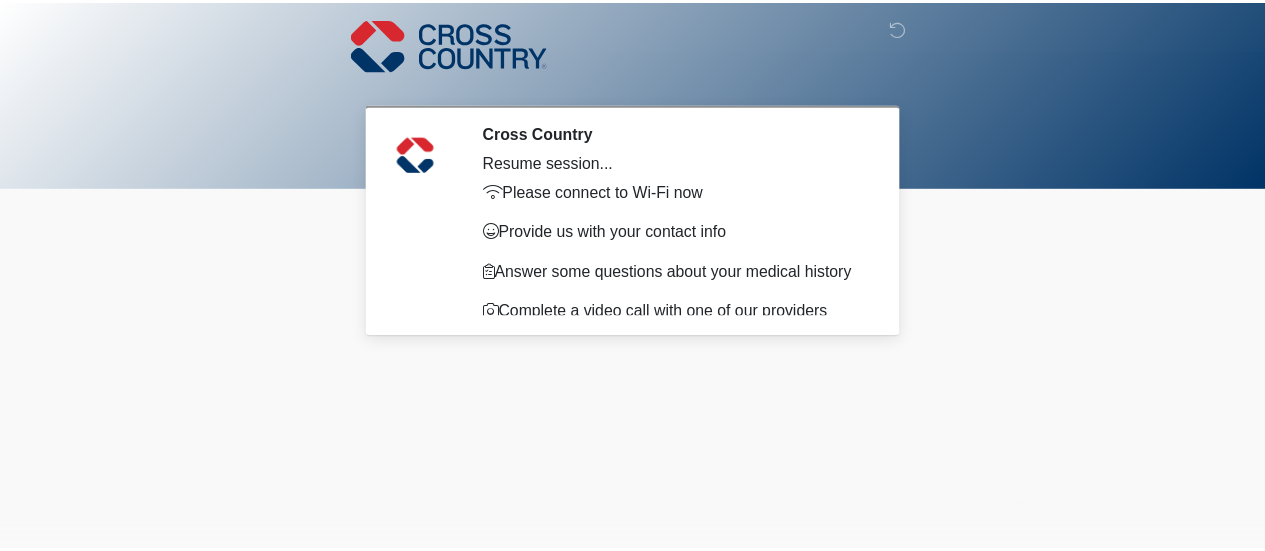 scroll, scrollTop: 0, scrollLeft: 0, axis: both 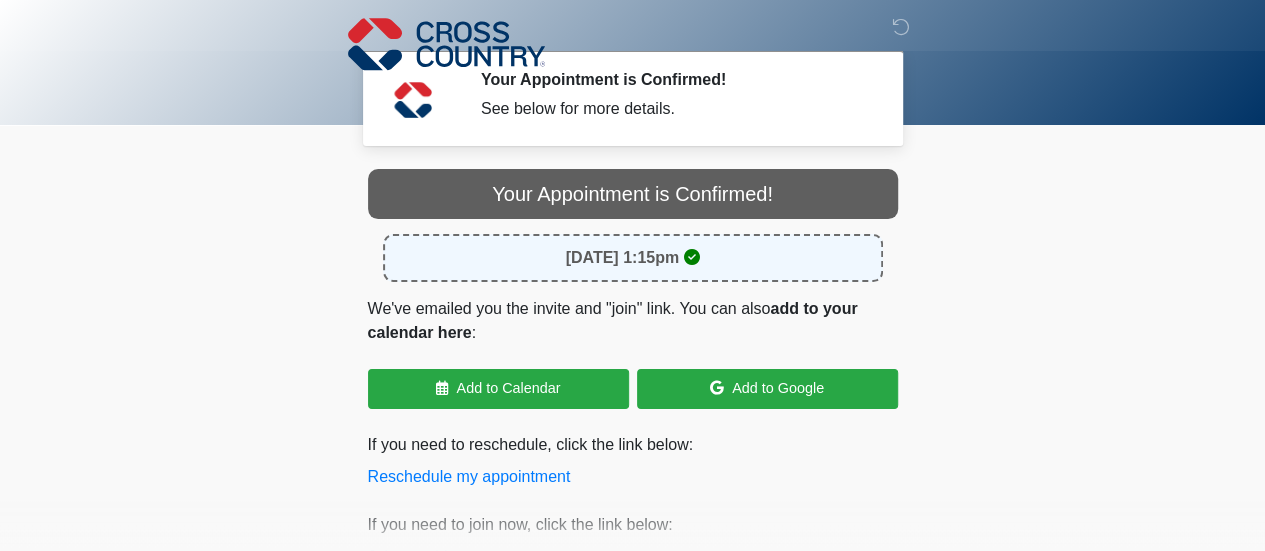 click on "‎ ‎ ‎
Your Appointment is Confirmed!
See below for more details.
Please connect to Wi-Fi now   Provide us with your contact info  Answer some questions about your medical history  Complete a video call with one of our providers
Cancel
Your Appointment is Confirmed!
[DATE] 1:15pm
We've emailed you the invite and "join" link.  You can also  add to your calendar here :
Add to Calendar
Add to Google
If you need to reschedule, click the link below:" at bounding box center [632, 275] 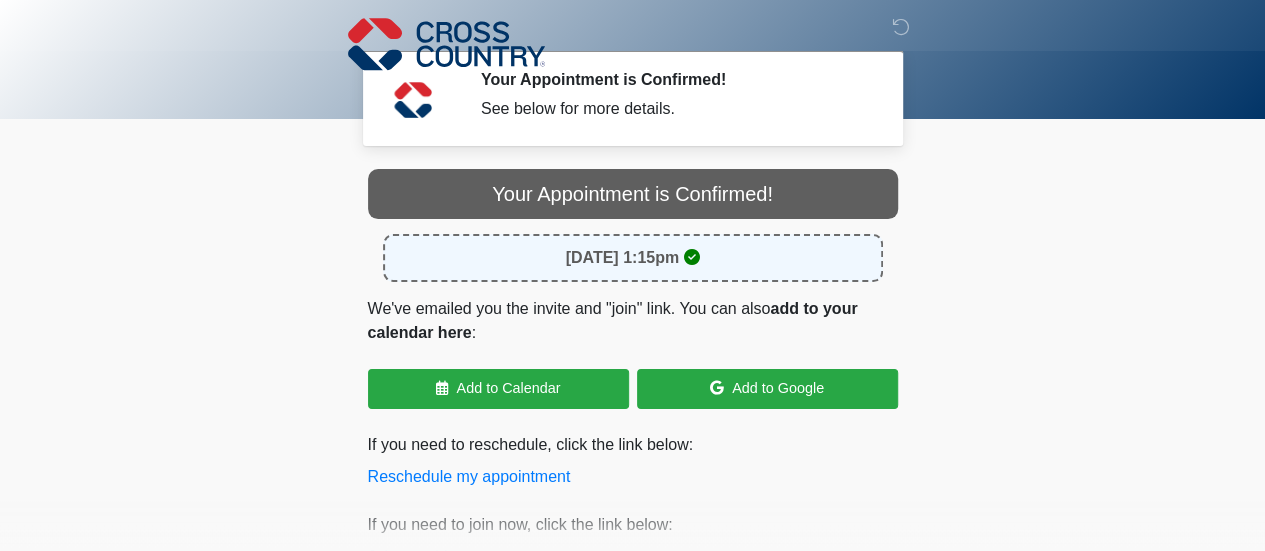 scroll, scrollTop: 140, scrollLeft: 0, axis: vertical 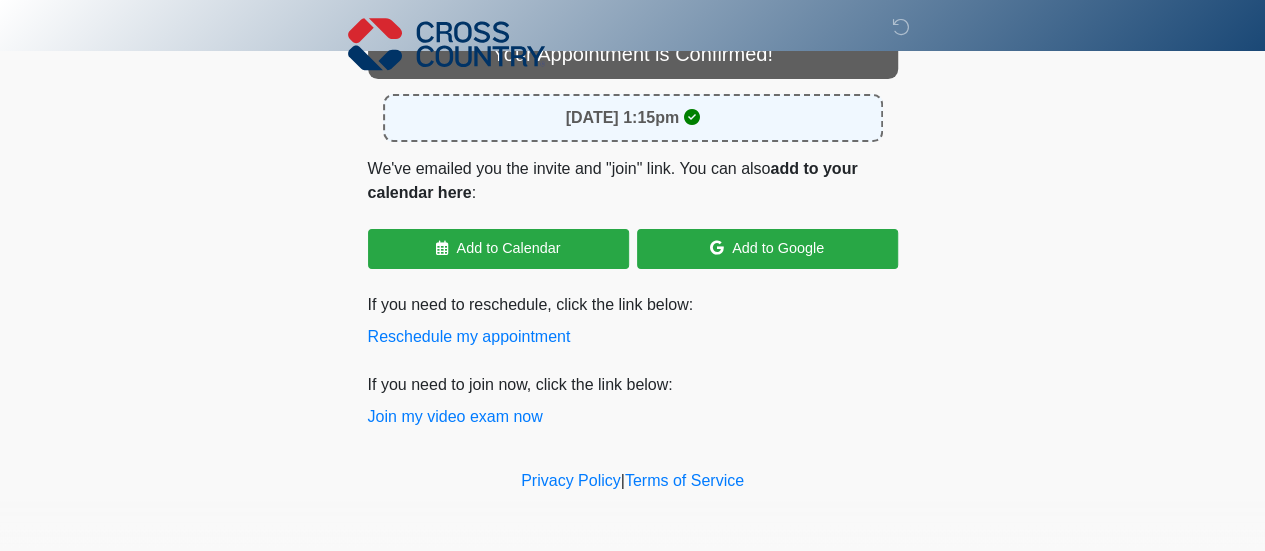 click on "‎ ‎ ‎
Your Appointment is Confirmed!
See below for more details.
Please connect to Wi-Fi now   Provide us with your contact info  Answer some questions about your medical history  Complete a video call with one of our providers
Cancel
Your Appointment is Confirmed!
[DATE] 1:15pm
We've emailed you the invite and "join" link.  You can also  add to your calendar here :
Add to Calendar
Add to Google
If you need to reschedule, click the link below:" at bounding box center (632, 135) 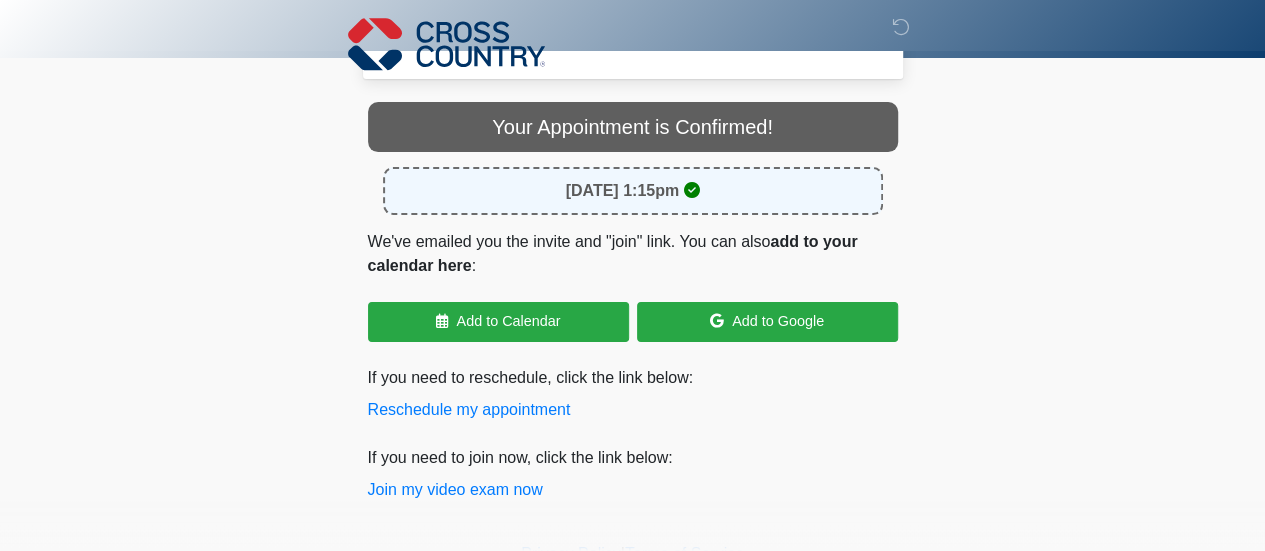 scroll, scrollTop: 0, scrollLeft: 0, axis: both 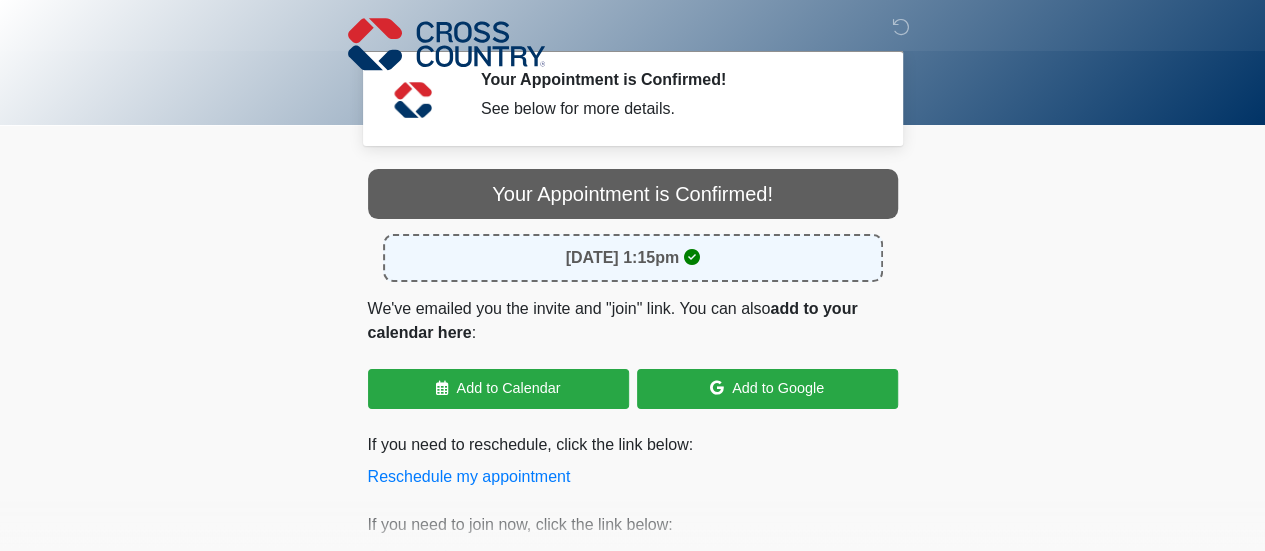 click on "‎ ‎ ‎
Your Appointment is Confirmed!
See below for more details.
Please connect to Wi-Fi now   Provide us with your contact info  Answer some questions about your medical history  Complete a video call with one of our providers
Cancel
Your Appointment is Confirmed!
[DATE] 1:15pm
We've emailed you the invite and "join" link.  You can also  add to your calendar here :
Add to Calendar
Add to Google
If you need to reschedule, click the link below:" at bounding box center (632, 275) 